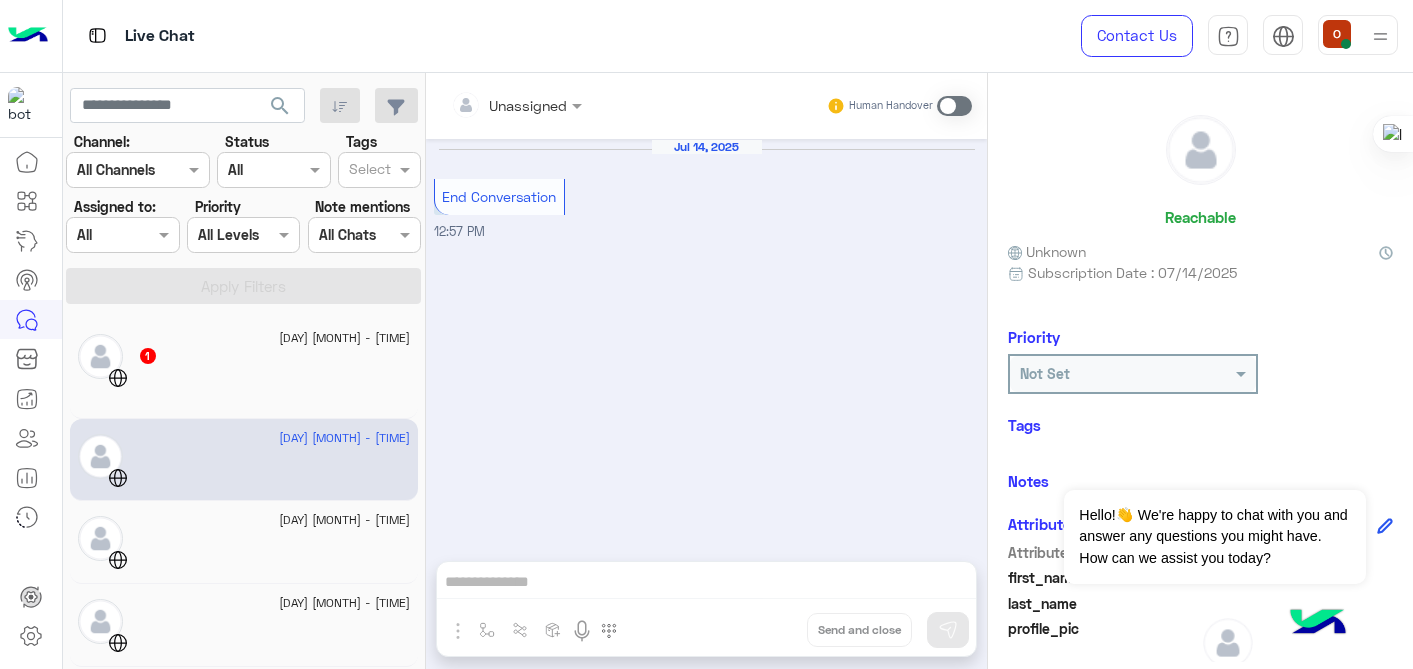 scroll, scrollTop: 0, scrollLeft: 0, axis: both 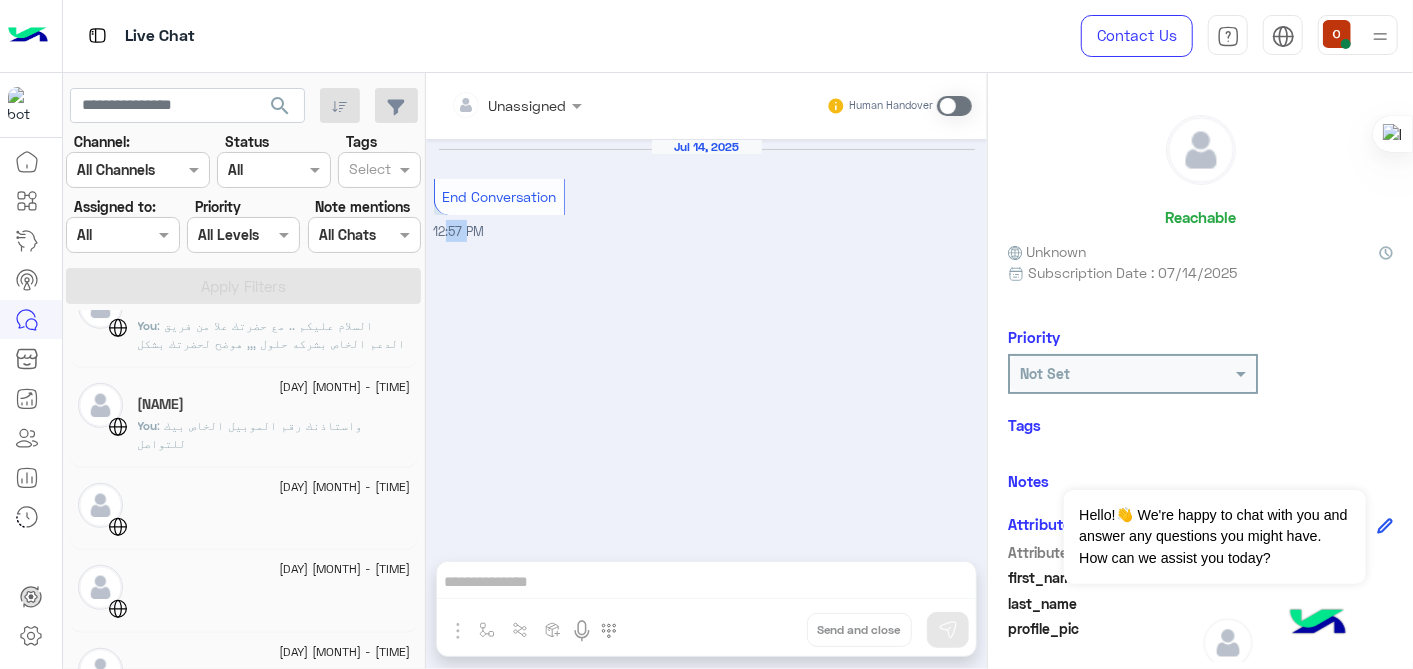 drag, startPoint x: 424, startPoint y: 491, endPoint x: 453, endPoint y: 293, distance: 200.11247 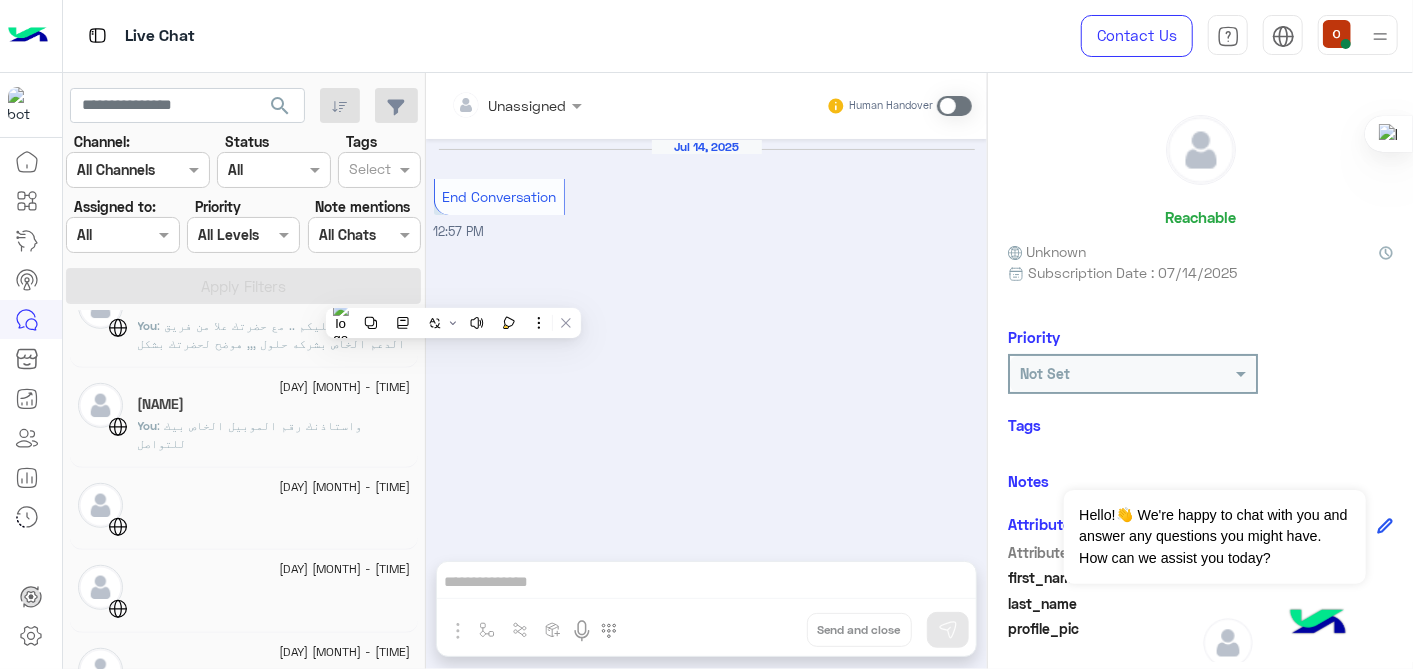 drag, startPoint x: 453, startPoint y: 293, endPoint x: 485, endPoint y: 470, distance: 179.8694 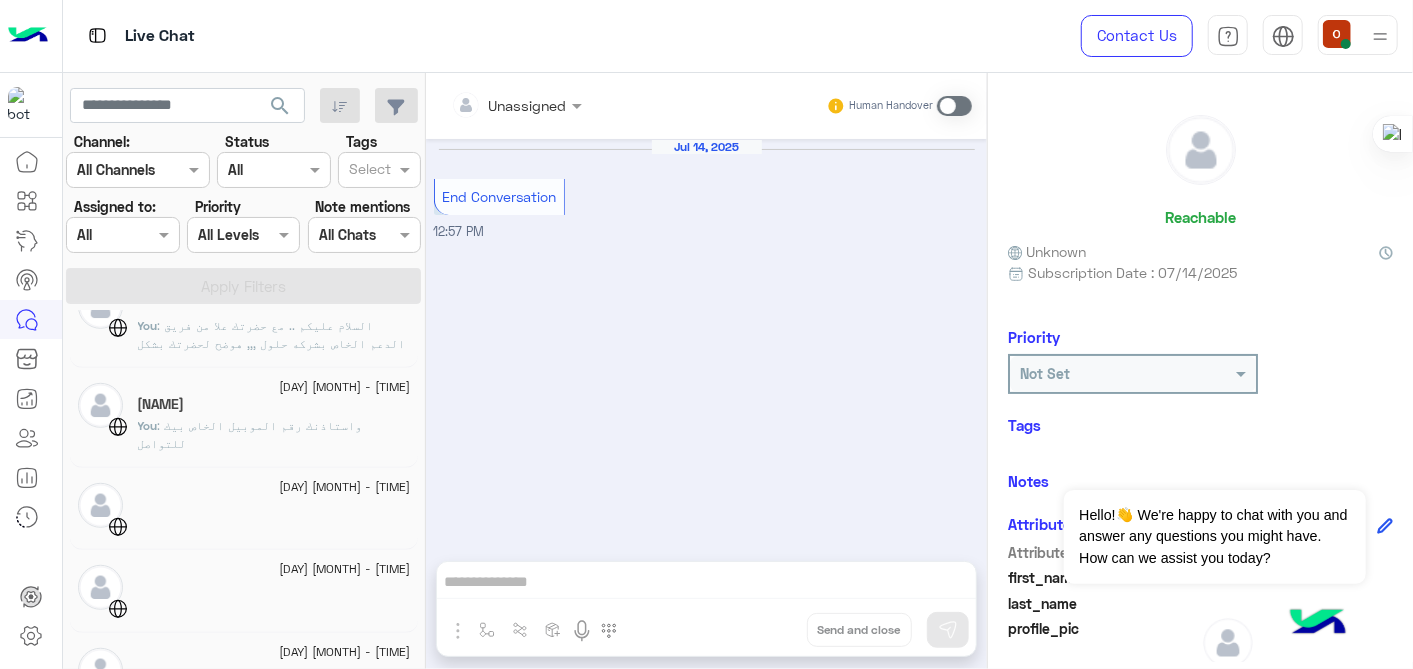 scroll, scrollTop: 121, scrollLeft: 0, axis: vertical 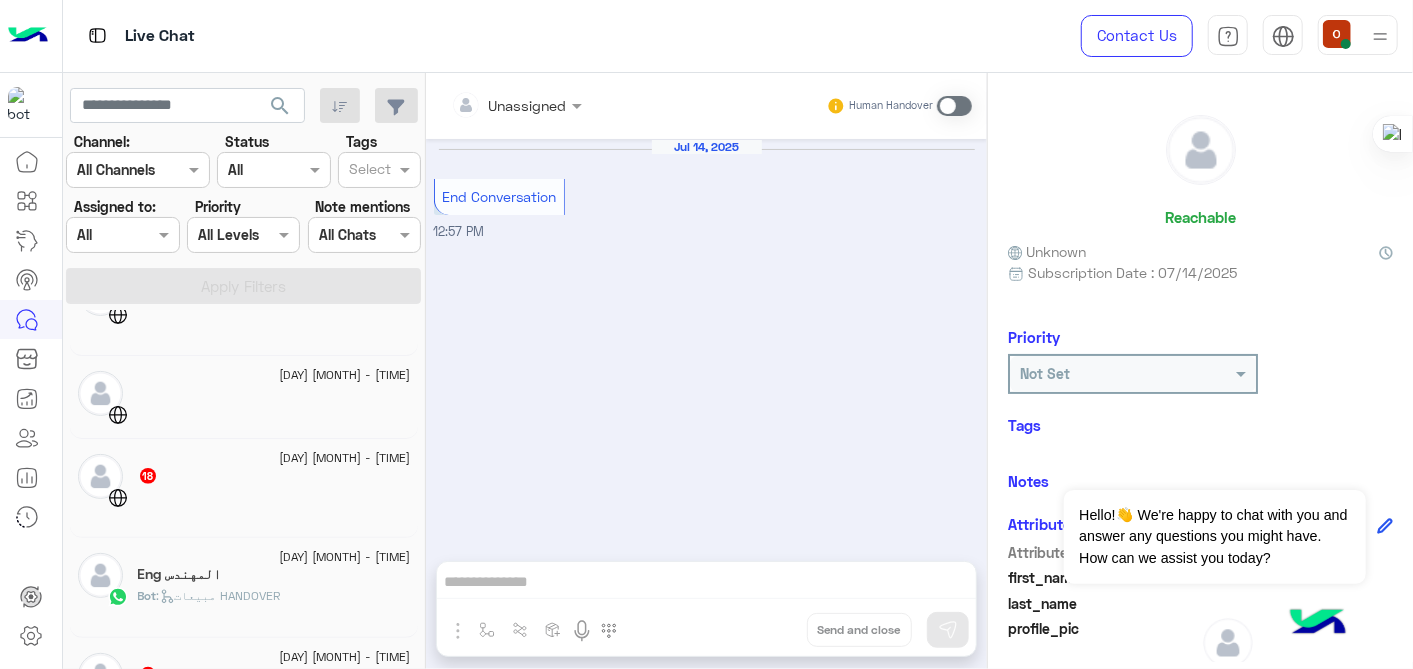 click on "18" 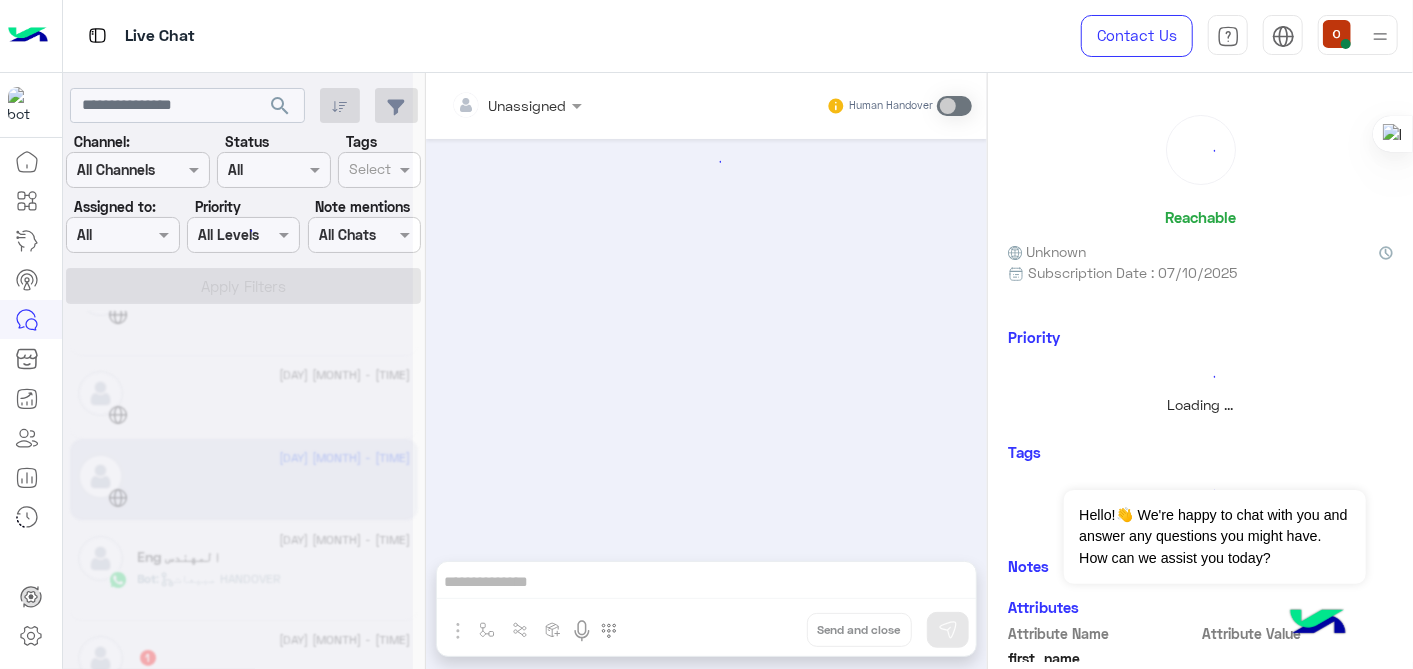 scroll, scrollTop: 341, scrollLeft: 0, axis: vertical 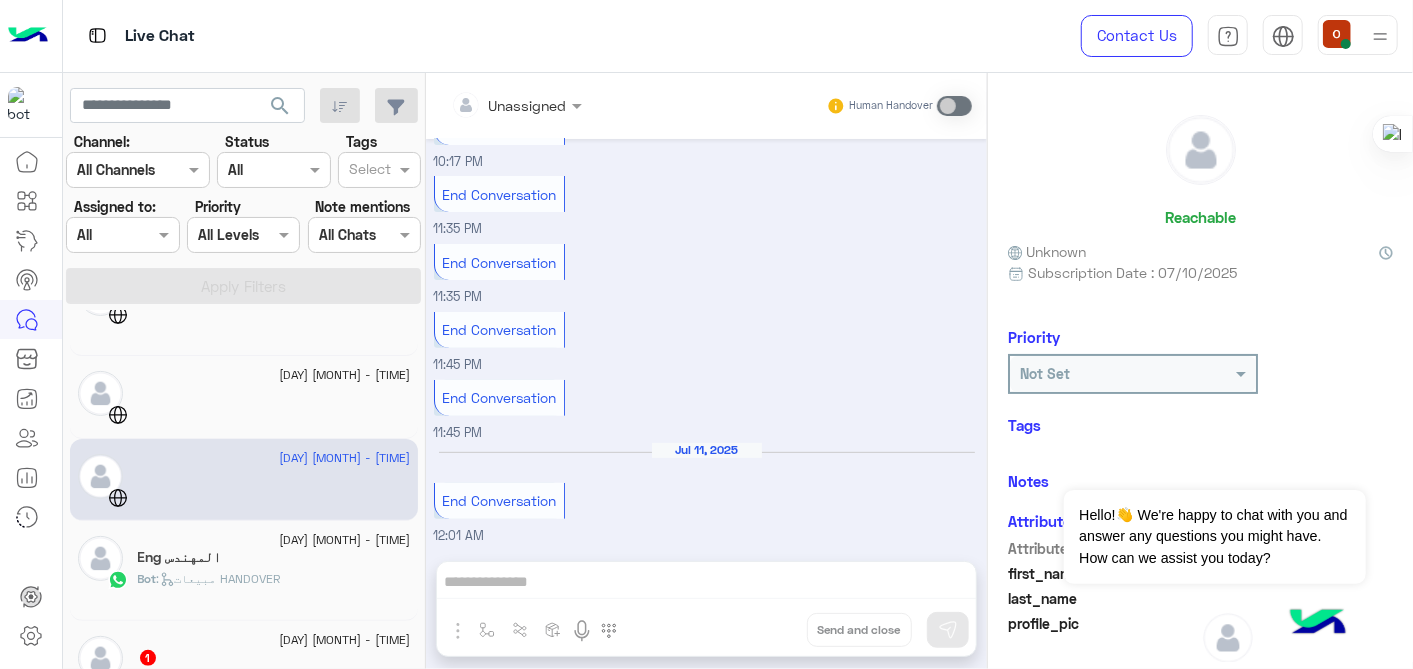 click on "[DAY] [MONTH] - [TIME]" 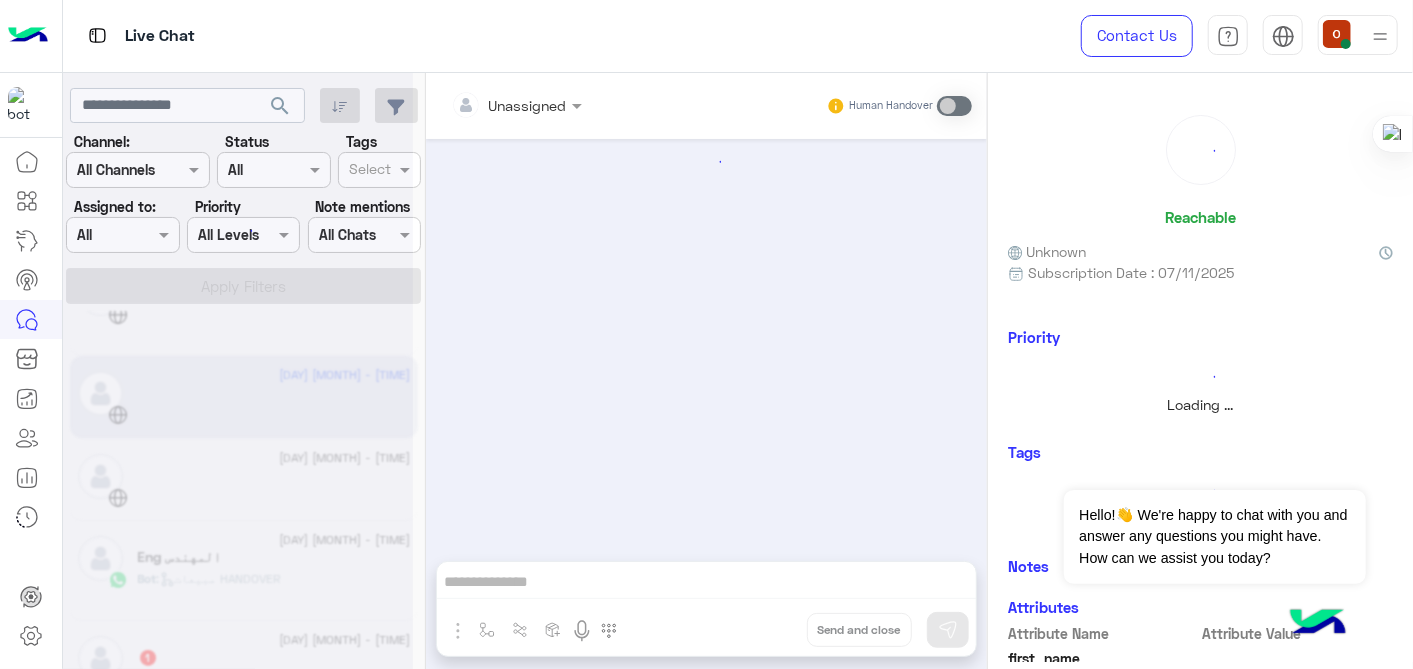 scroll, scrollTop: 0, scrollLeft: 0, axis: both 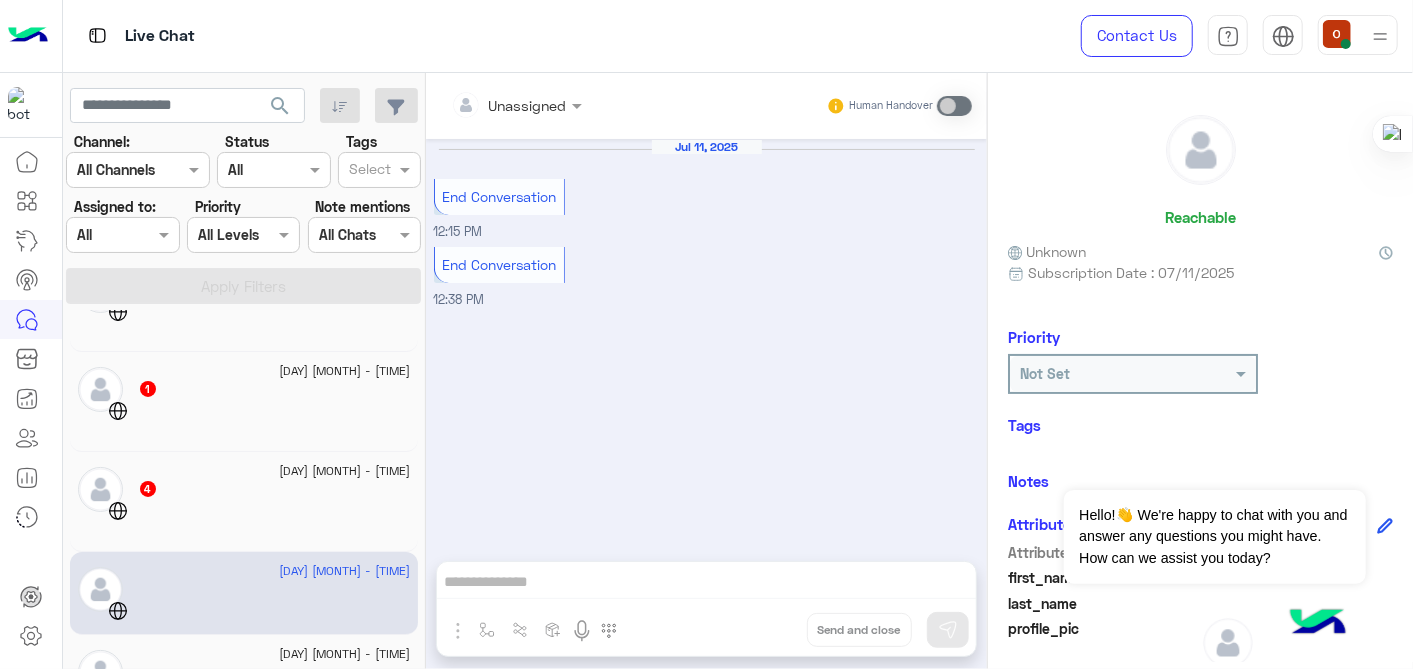 click on "4" 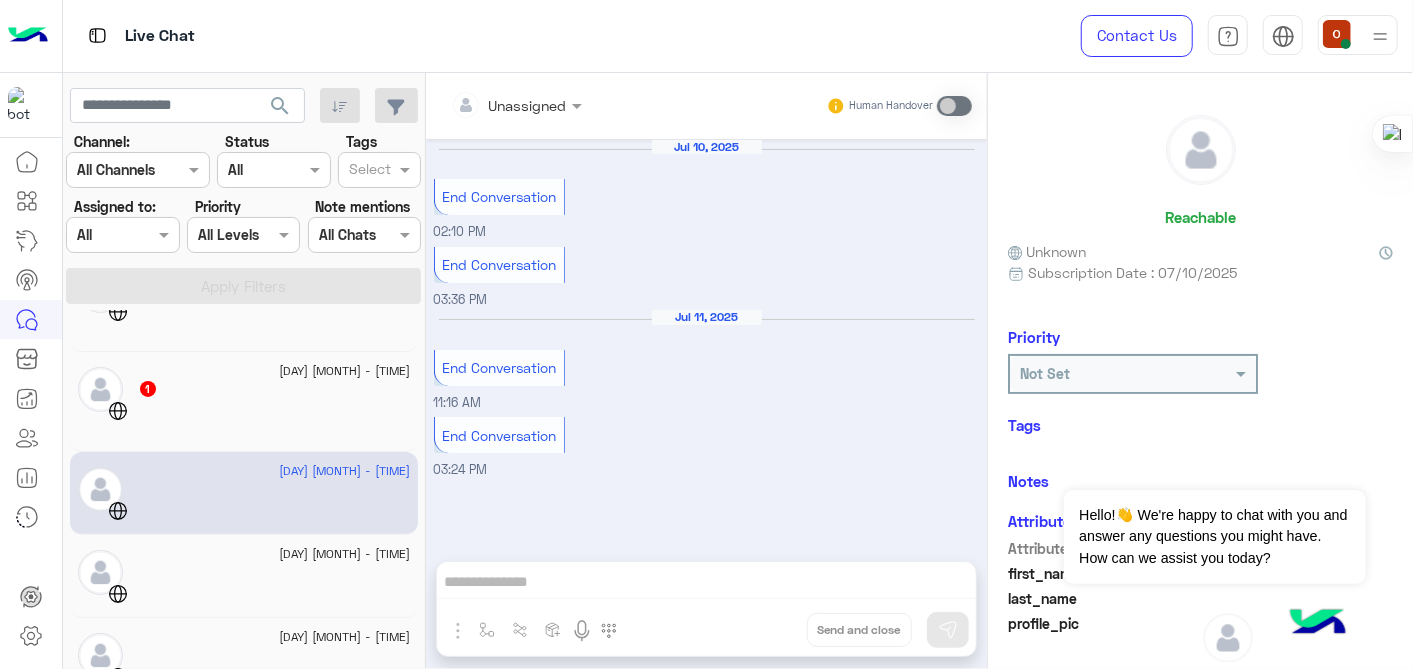 click 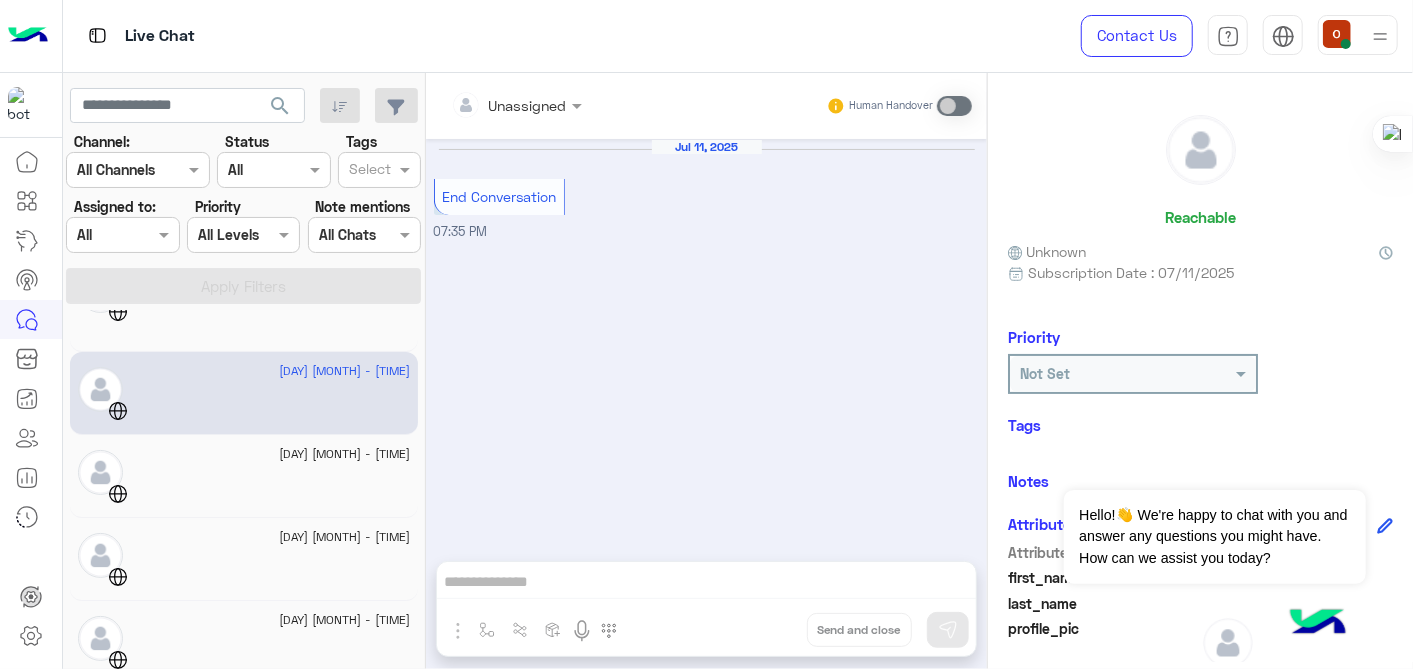 scroll, scrollTop: 0, scrollLeft: 0, axis: both 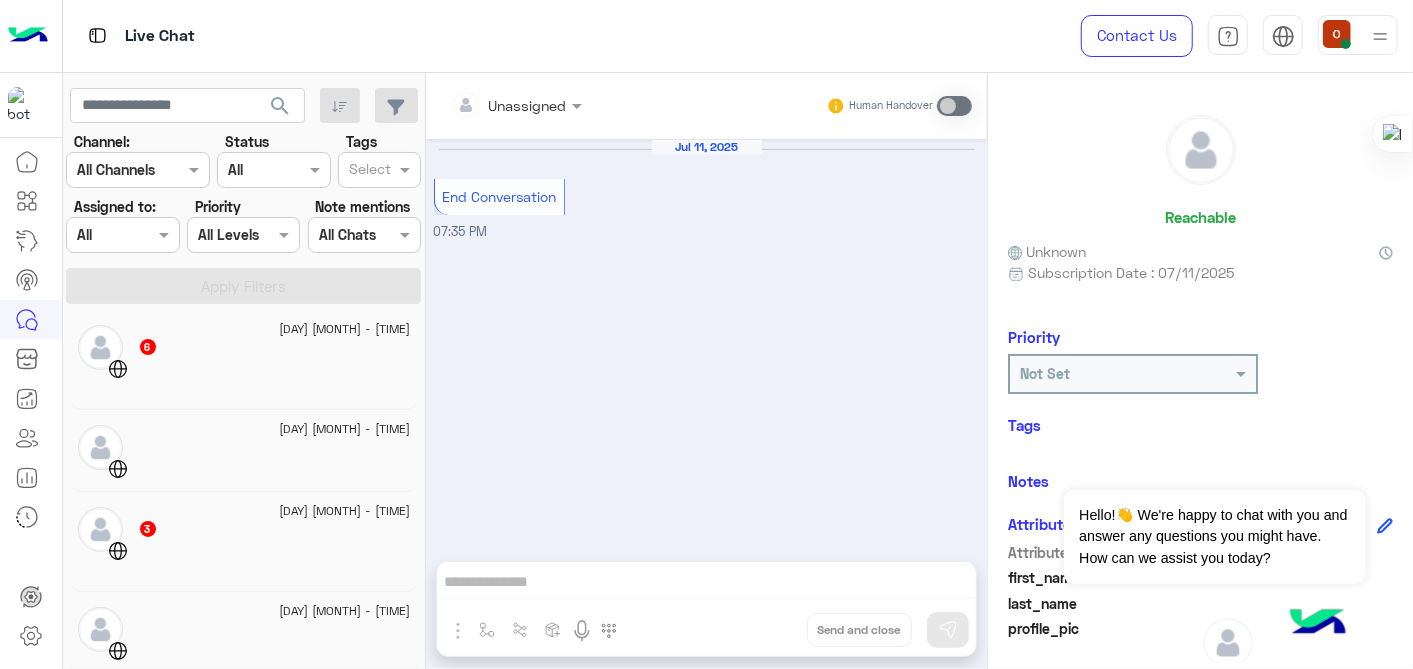 click 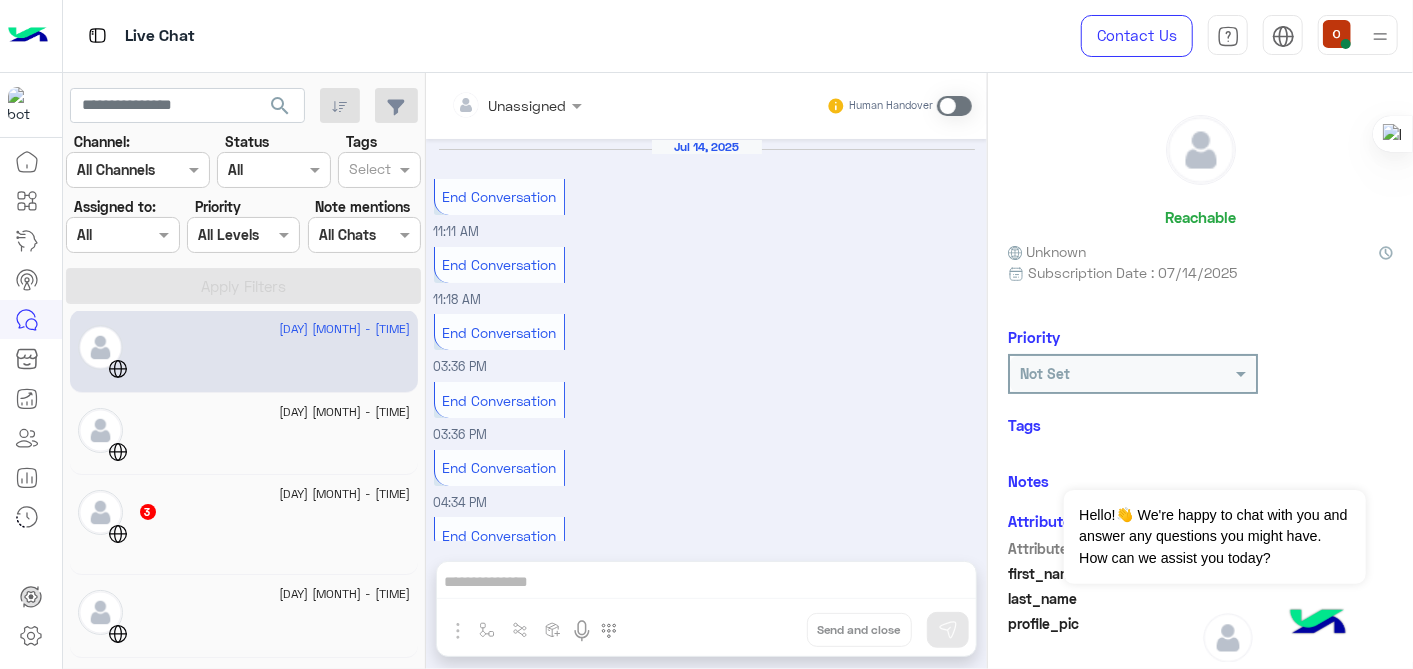 scroll, scrollTop: 341, scrollLeft: 0, axis: vertical 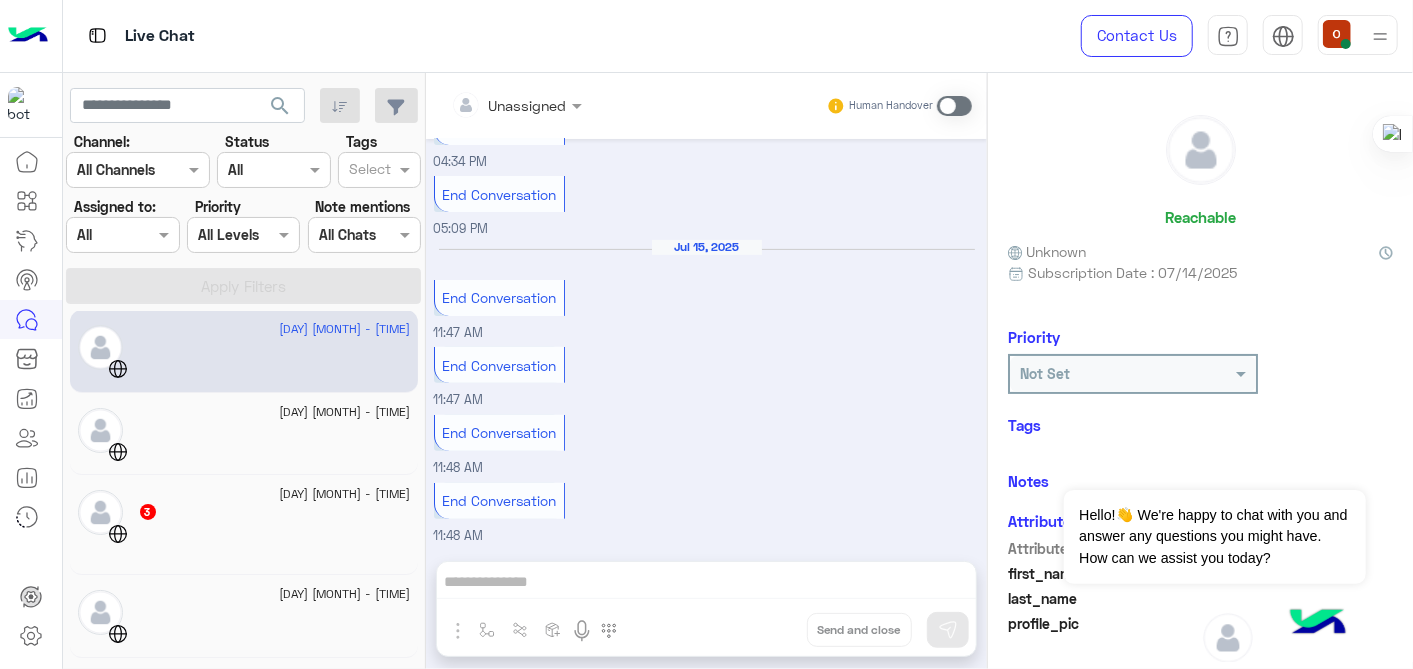 click 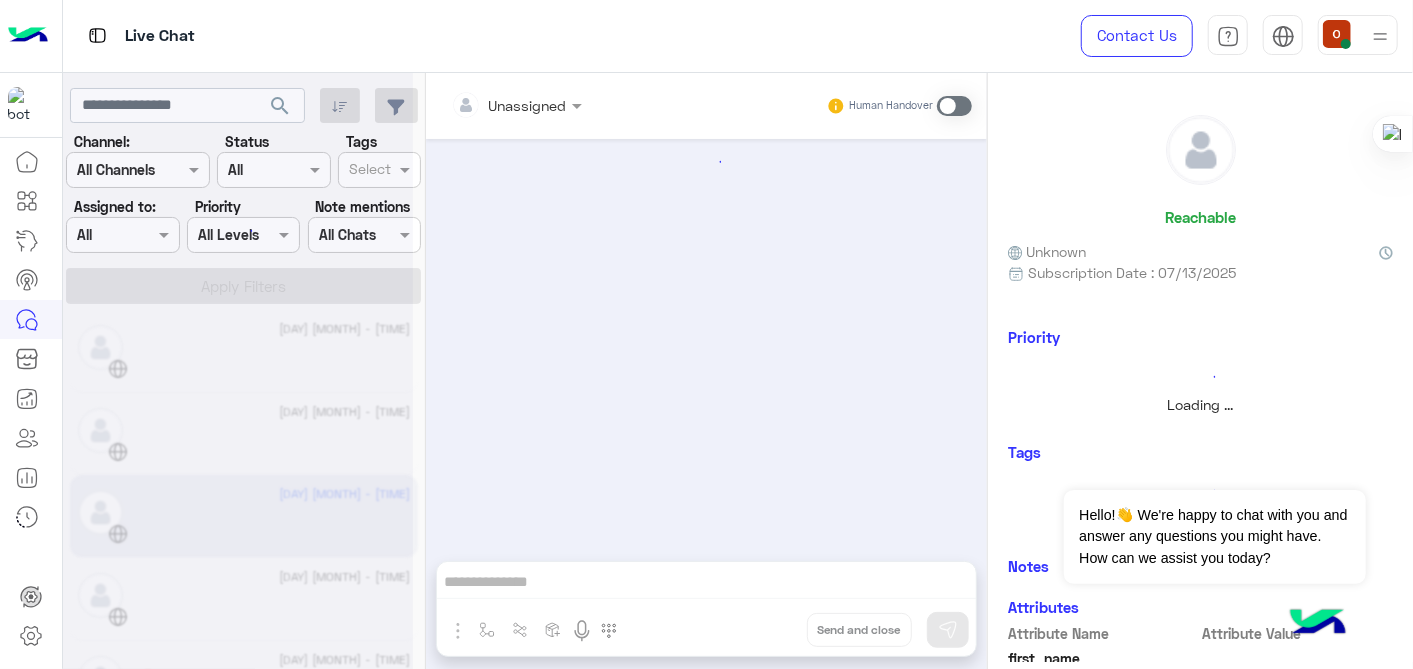 scroll, scrollTop: 308, scrollLeft: 0, axis: vertical 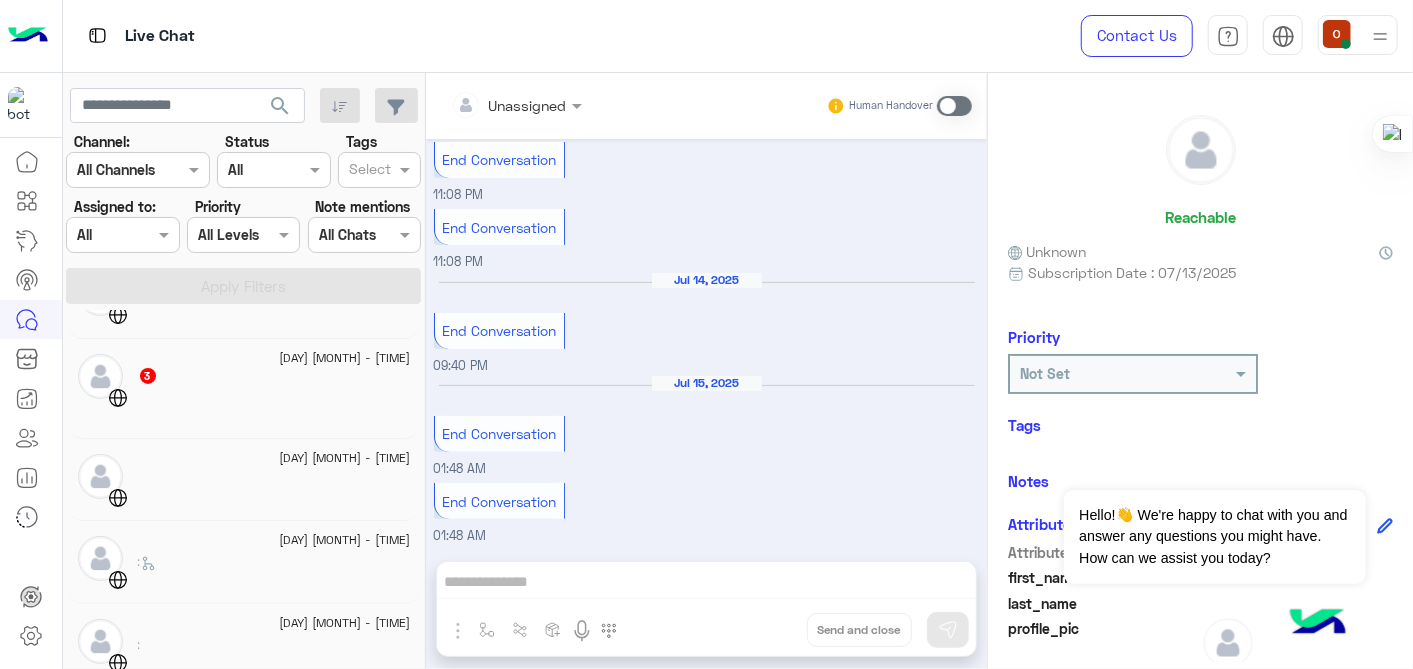 click 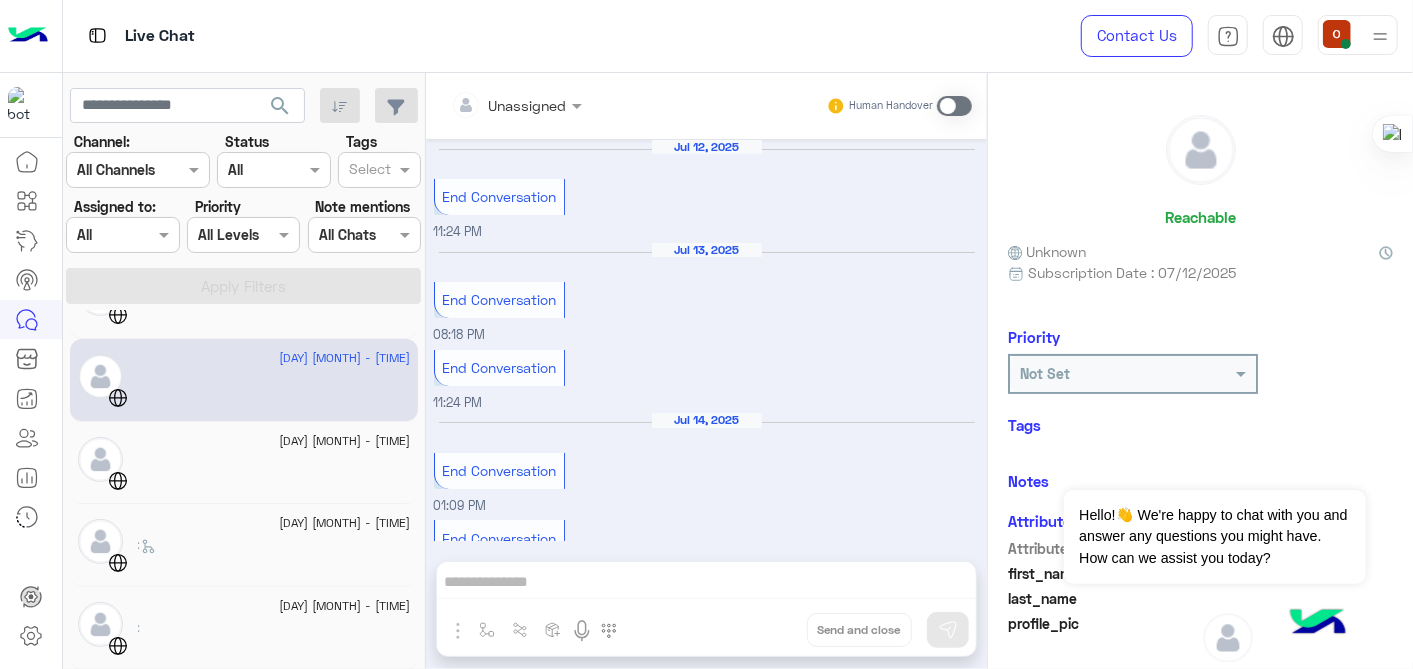 scroll, scrollTop: 241, scrollLeft: 0, axis: vertical 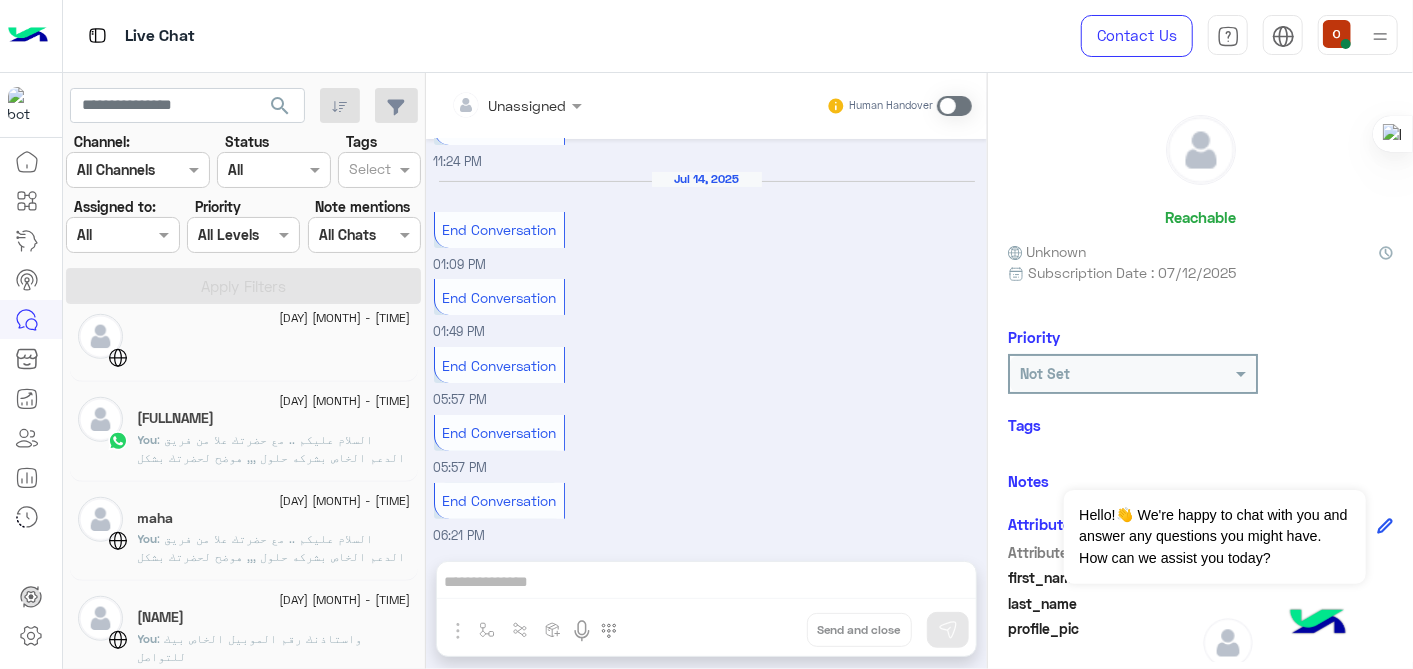 drag, startPoint x: 417, startPoint y: 514, endPoint x: 423, endPoint y: 482, distance: 32.55764 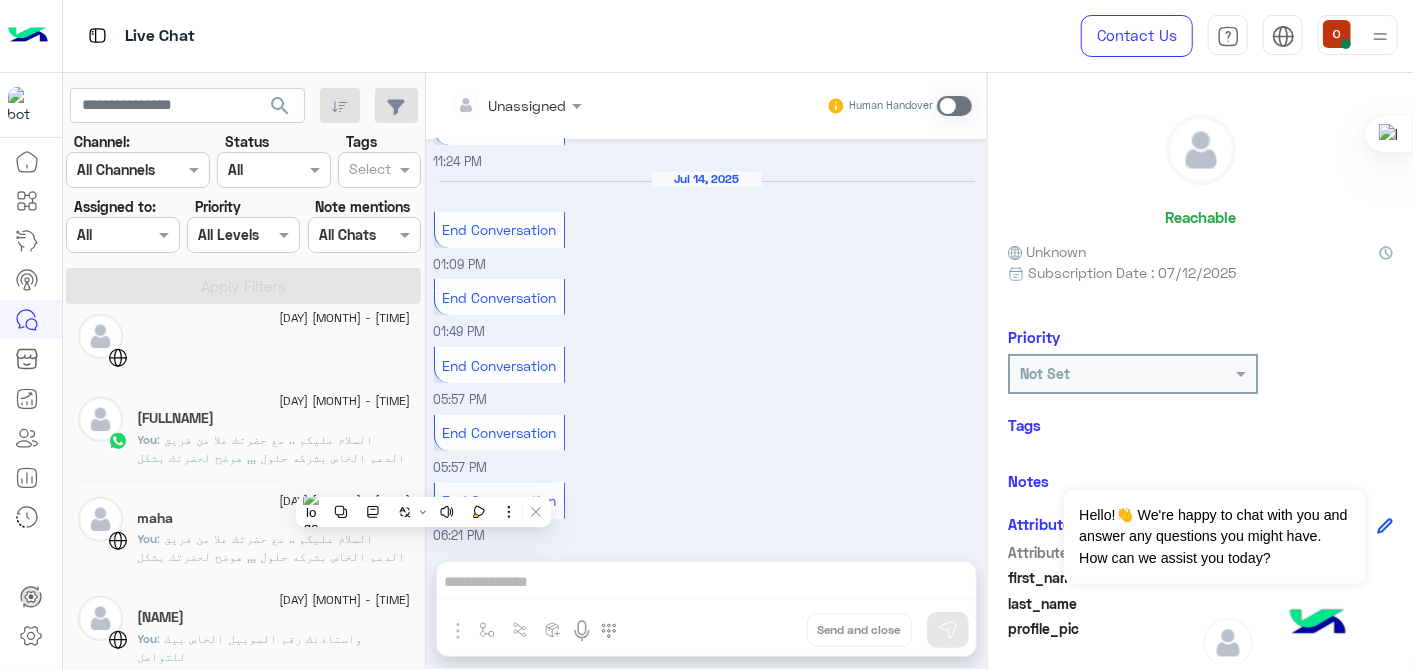 drag, startPoint x: 423, startPoint y: 482, endPoint x: 545, endPoint y: 558, distance: 143.73587 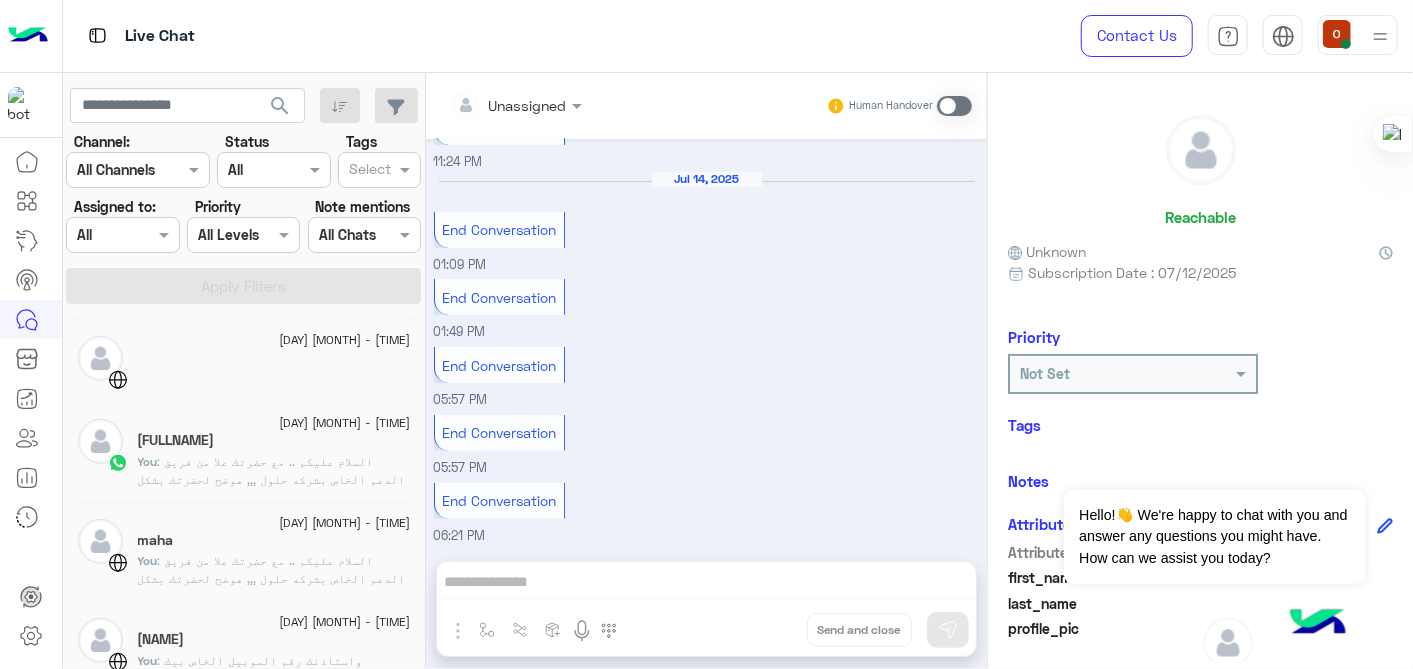 scroll, scrollTop: 784, scrollLeft: 0, axis: vertical 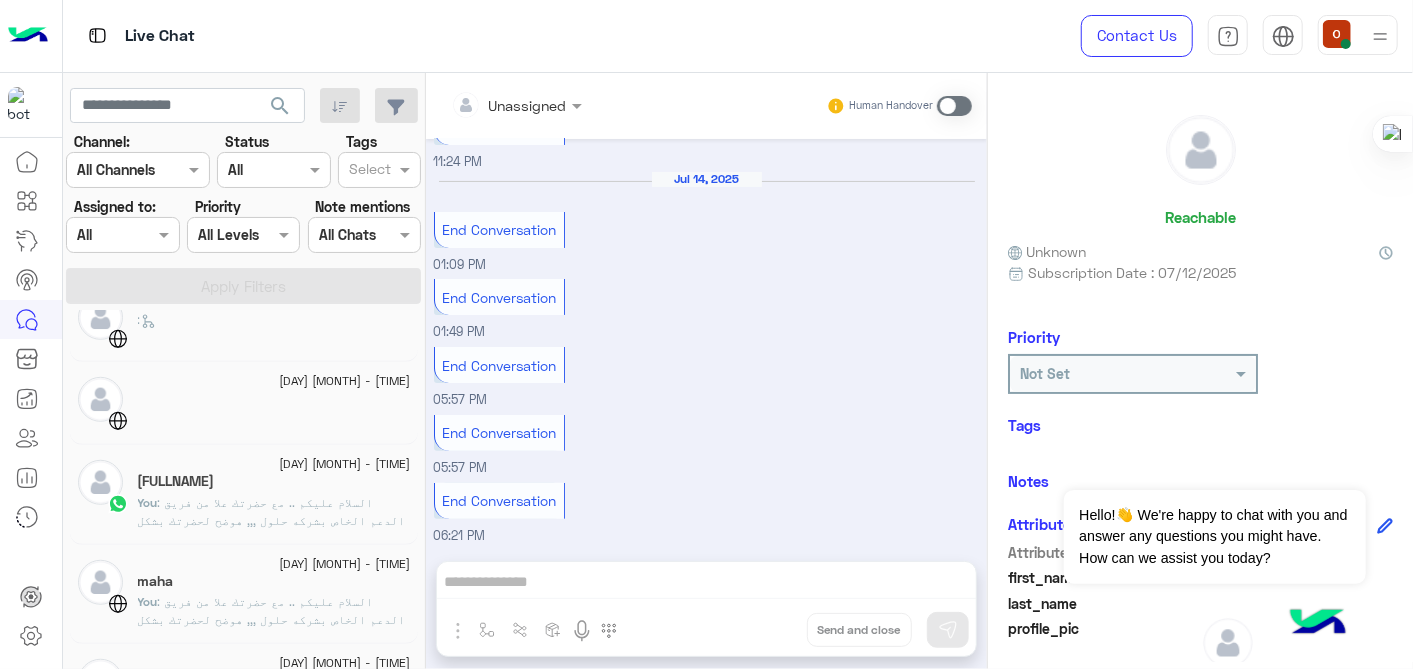 click on ": السلام عليكم .. مع حضرتك علا من فريق الدعم الخاص بشركه حلول ,,, هوضح لحضرتك بشكل سريع بالنسبه لحلول نحن شركة chatbot ، متخصصة في اللهجة العربية. نظرا لأننا شريك أعمال رسمي في META. وجودنا هو دعمك في حل التحول الرقمي الذي تدعمه الذكاء الاصطناعي التوليدية ، وكذلك لوضعك في عصر التجارة الاجتماعية تقدر برضو حضرتك تزور الموقع الرسمي الخاص بينا " " و لو في اي استفسار اخر تقدر توضحه و هيتم الرد في اقرب وقت https://hulul.ai/" 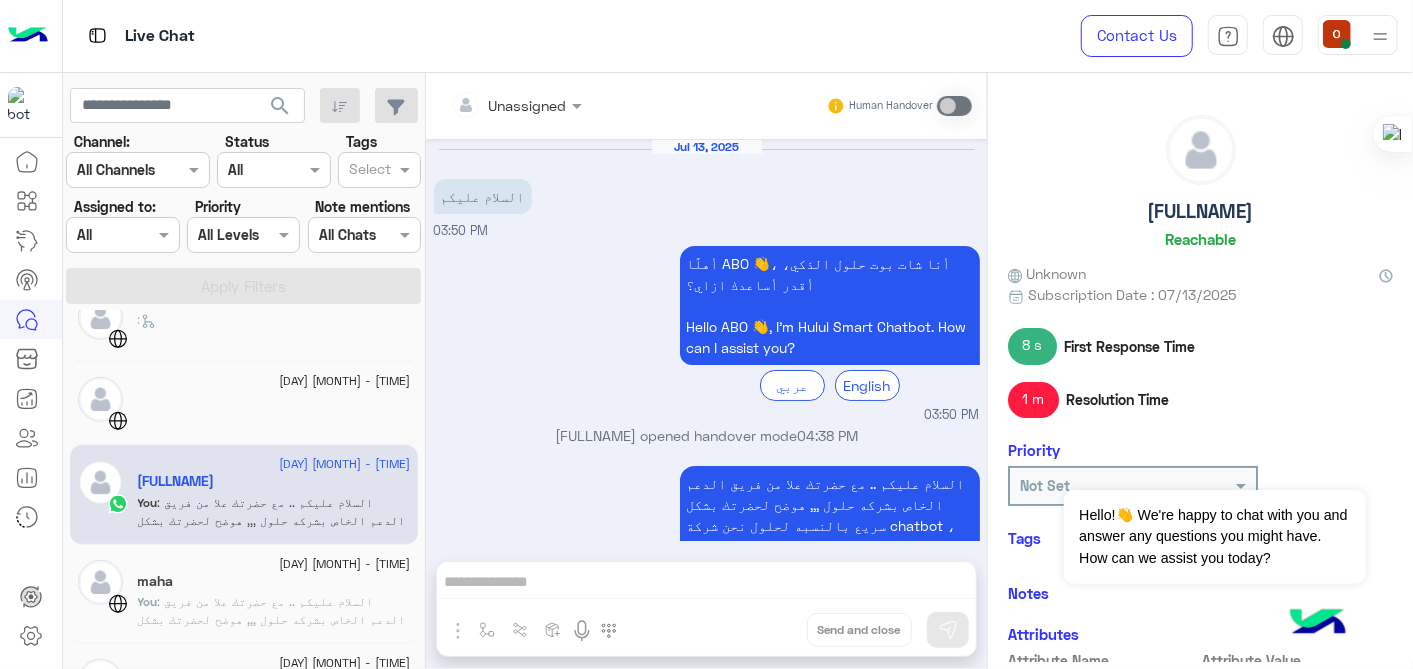 scroll, scrollTop: 300, scrollLeft: 0, axis: vertical 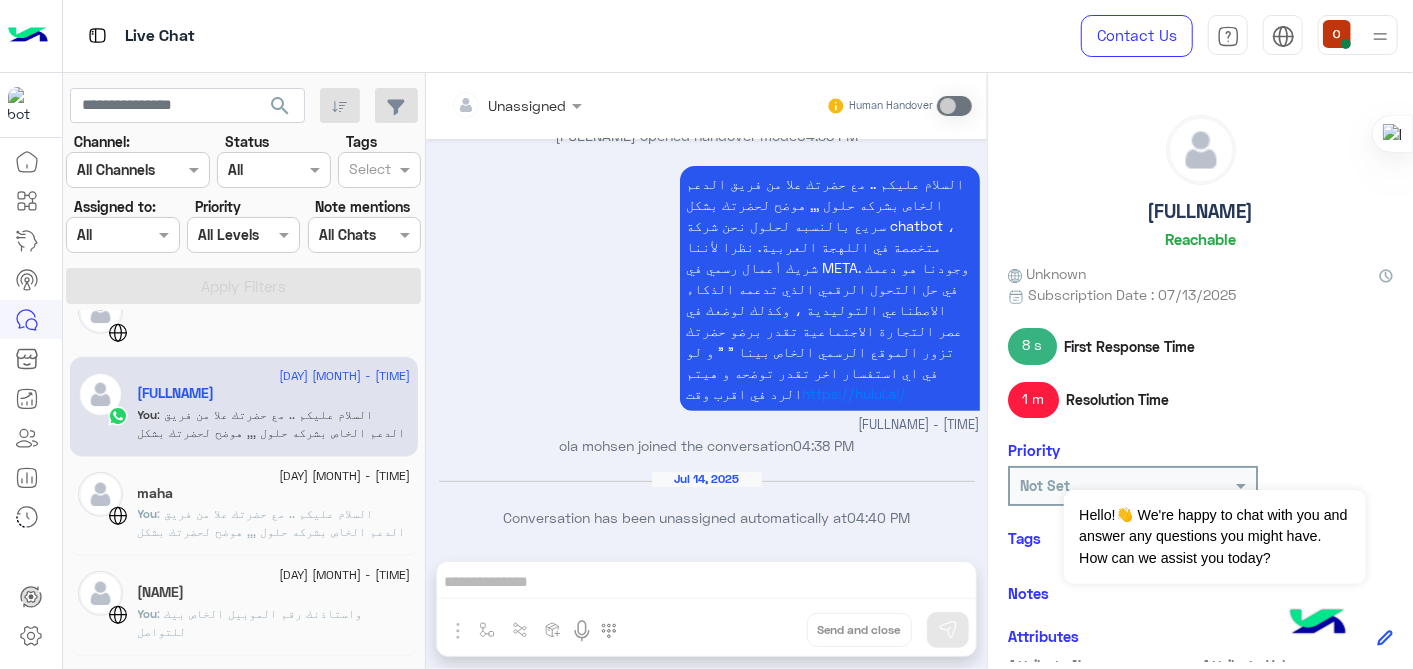 click on "You : السلام عليكم .. مع حضرتك علا من فريق الدعم الخاص بشركه حلول ,,, هوضح لحضرتك بشكل سريع بالنسبه لحلول نحن شركة chatbot ، متخصصة في اللهجة العربية. نظرا لأننا شريك أعمال رسمي في META. وجودنا هو دعمك في حل التحول الرقمي الذي تدعمه الذكاء الاصطناعي التوليدية ، وكذلك لوضعك في عصر التجارة الاجتماعية تقدر برضو حضرتك تزور الموقع الرسمي الخاص بينا " " و لو في اي استفسار اخر تقدر توضحه و هيتم الرد في اقرب وقت [URL]" 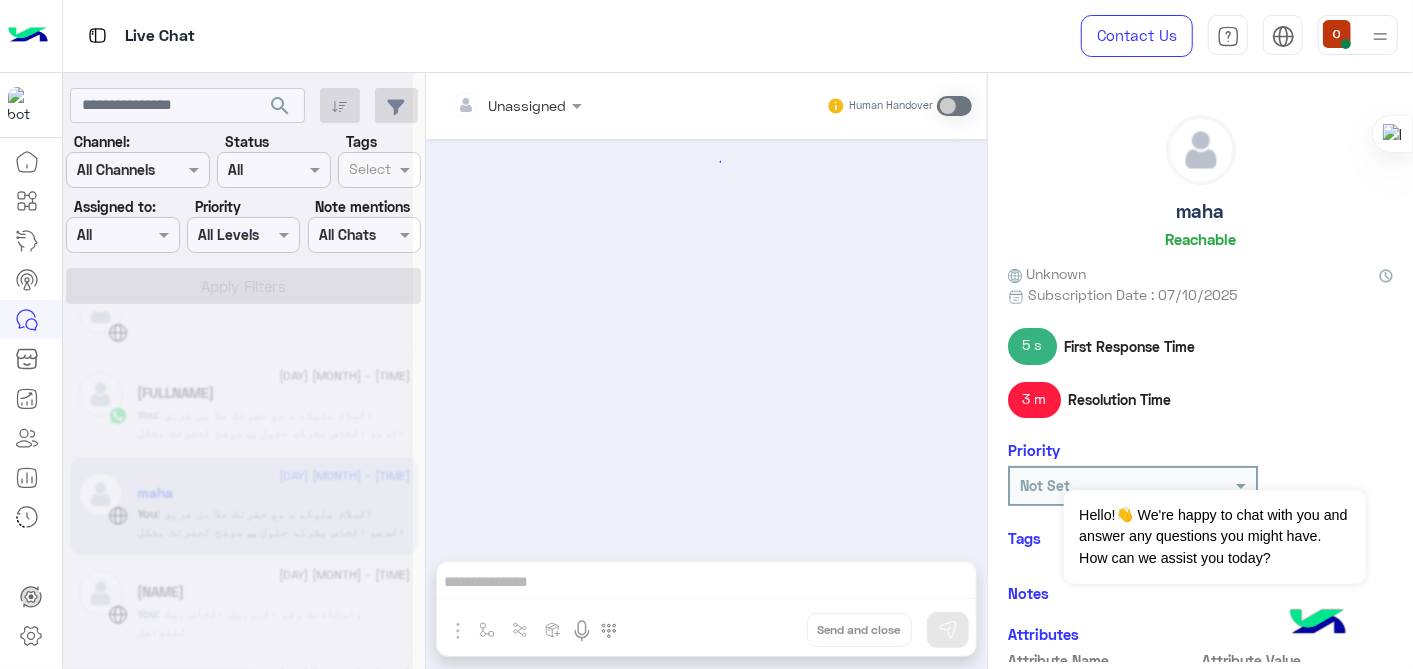 scroll, scrollTop: 448, scrollLeft: 0, axis: vertical 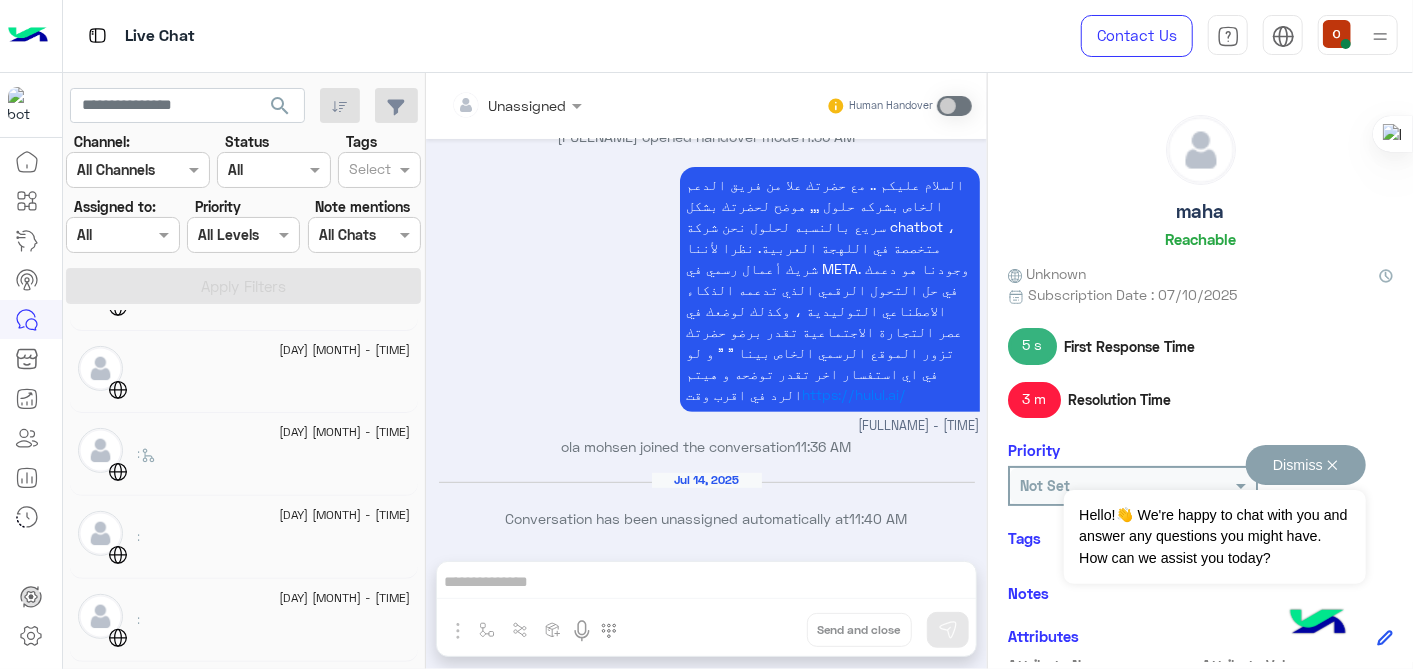click on "Dismiss ✕" at bounding box center (1306, 465) 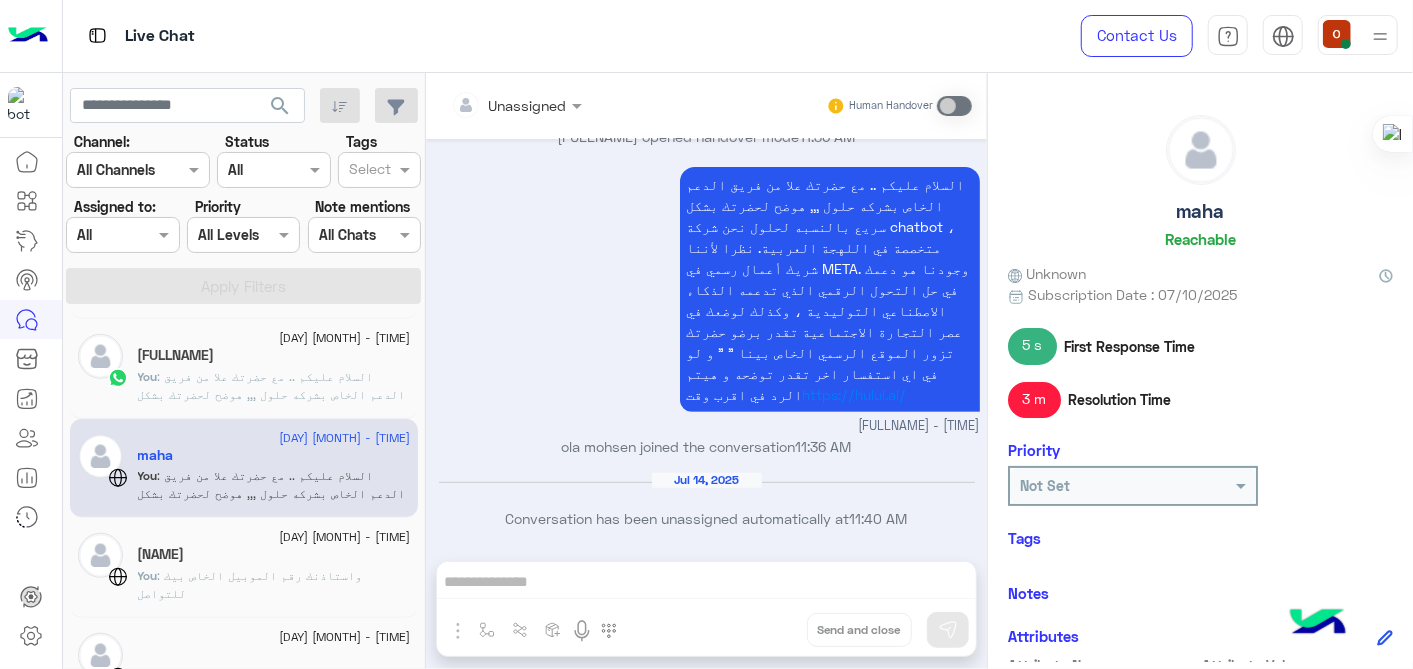 scroll, scrollTop: 935, scrollLeft: 0, axis: vertical 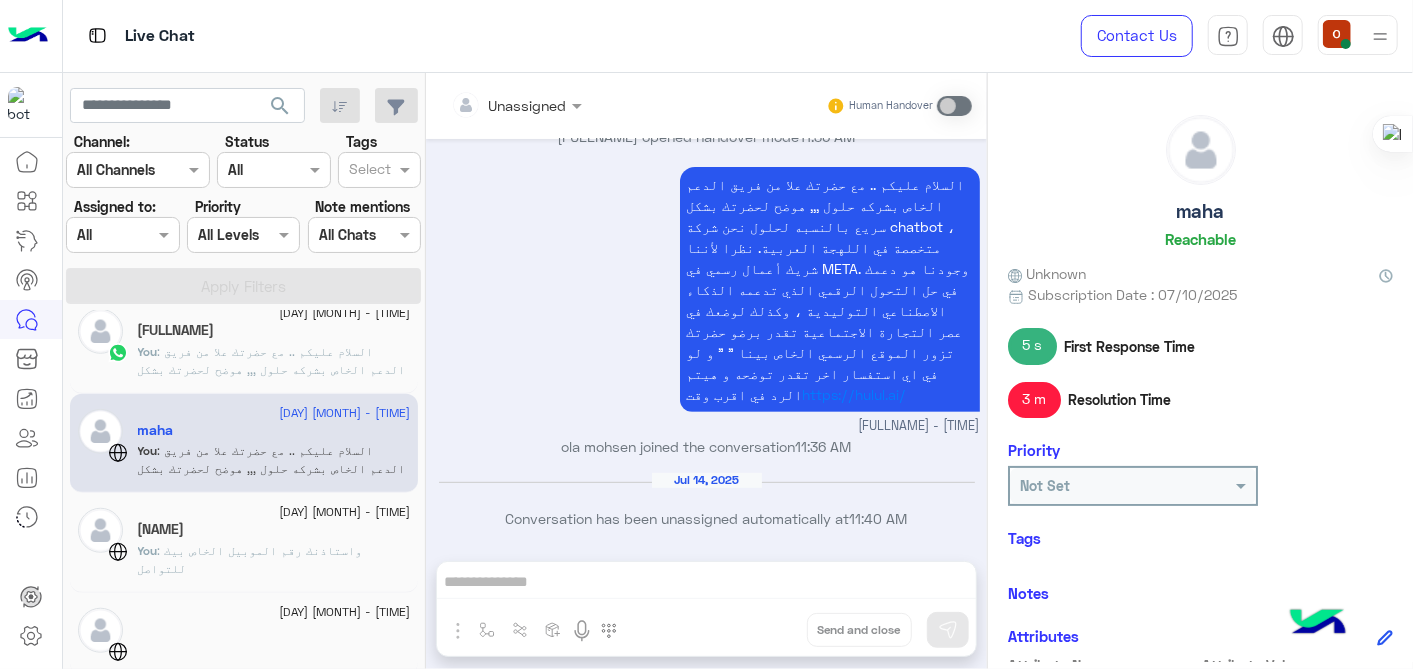 click on "You : واستاذنك رقم الموبيل الخاص بيك للتواصل" 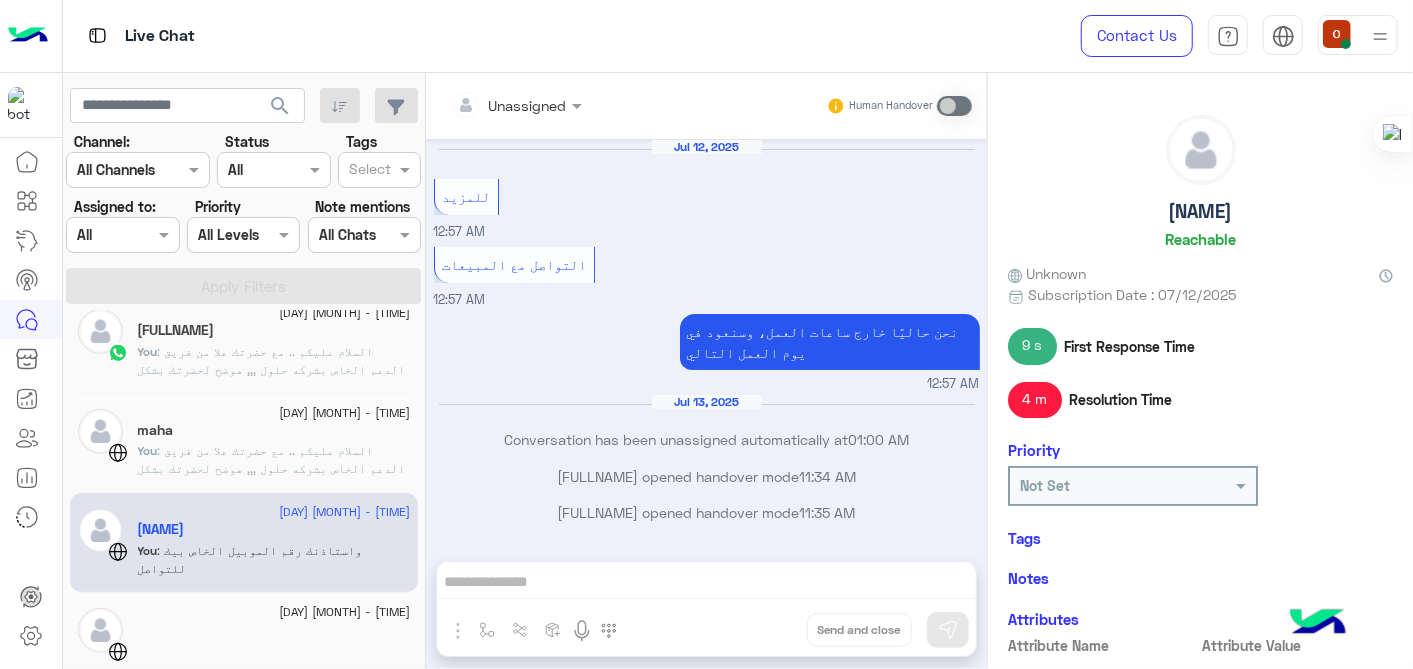 scroll, scrollTop: 441, scrollLeft: 0, axis: vertical 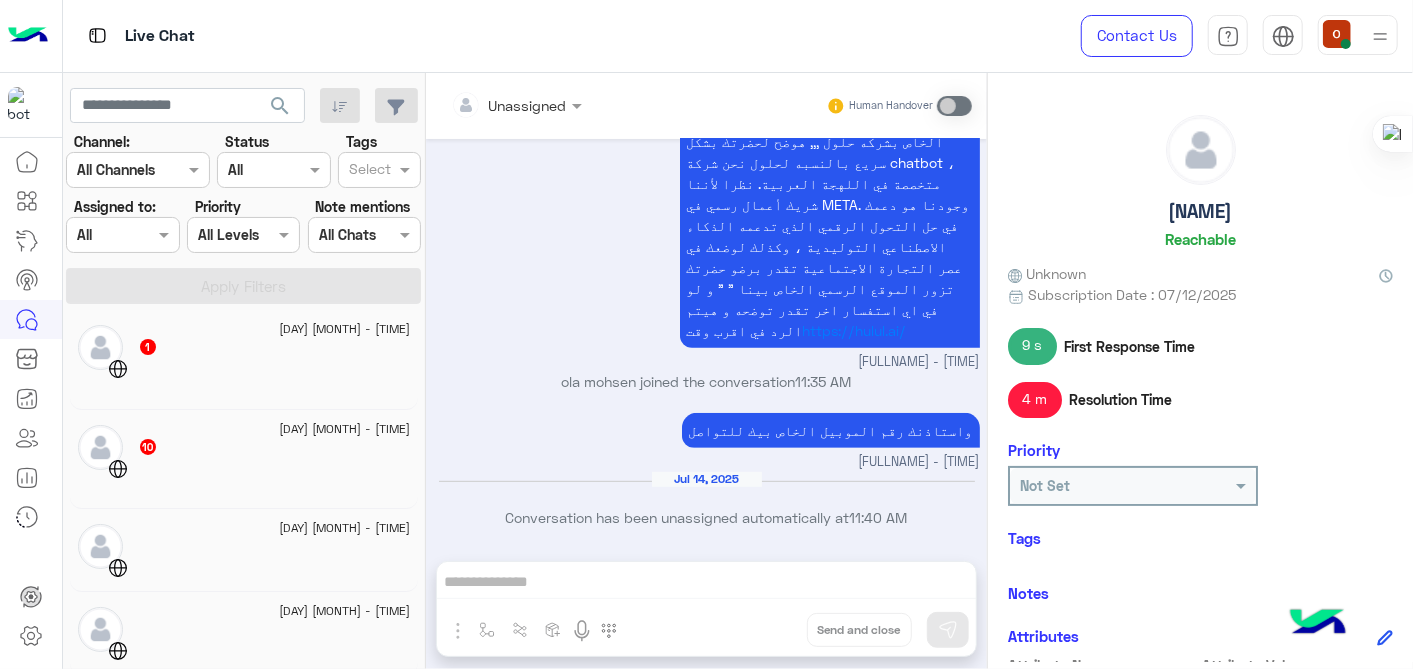 click on "[DAY] [MONTH] - [TIME]" 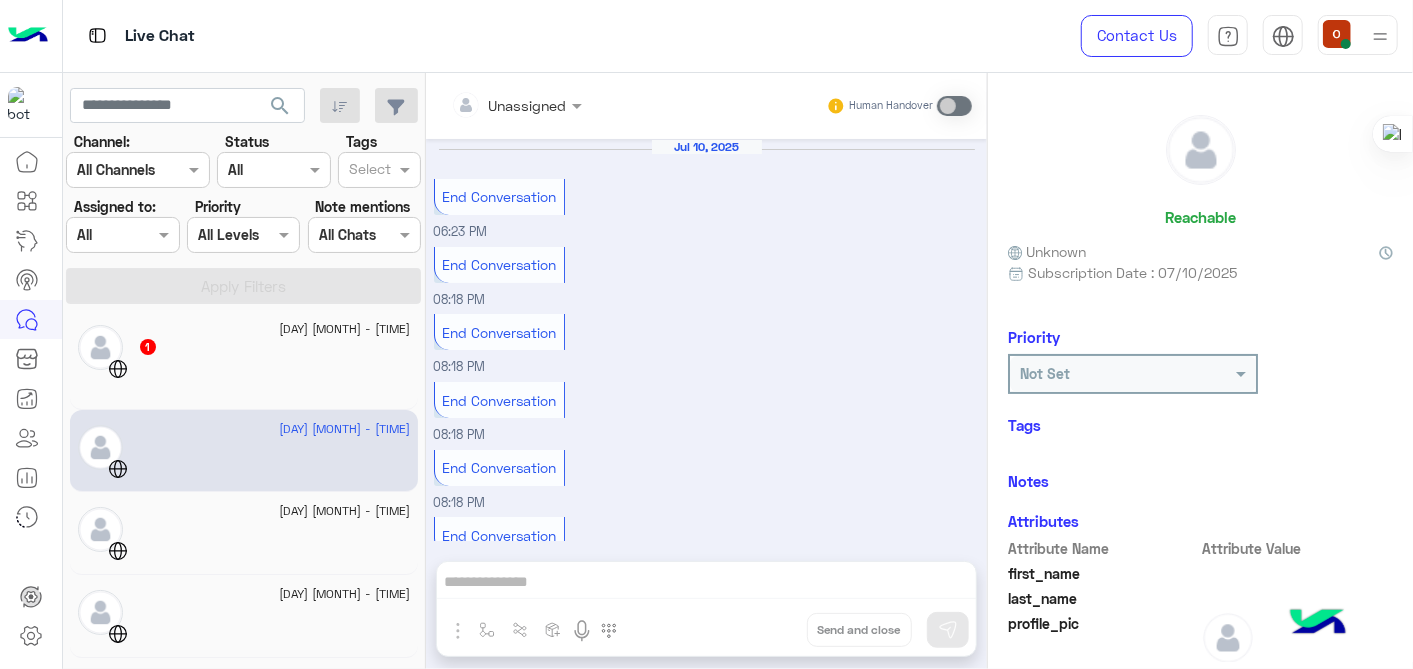 scroll, scrollTop: 341, scrollLeft: 0, axis: vertical 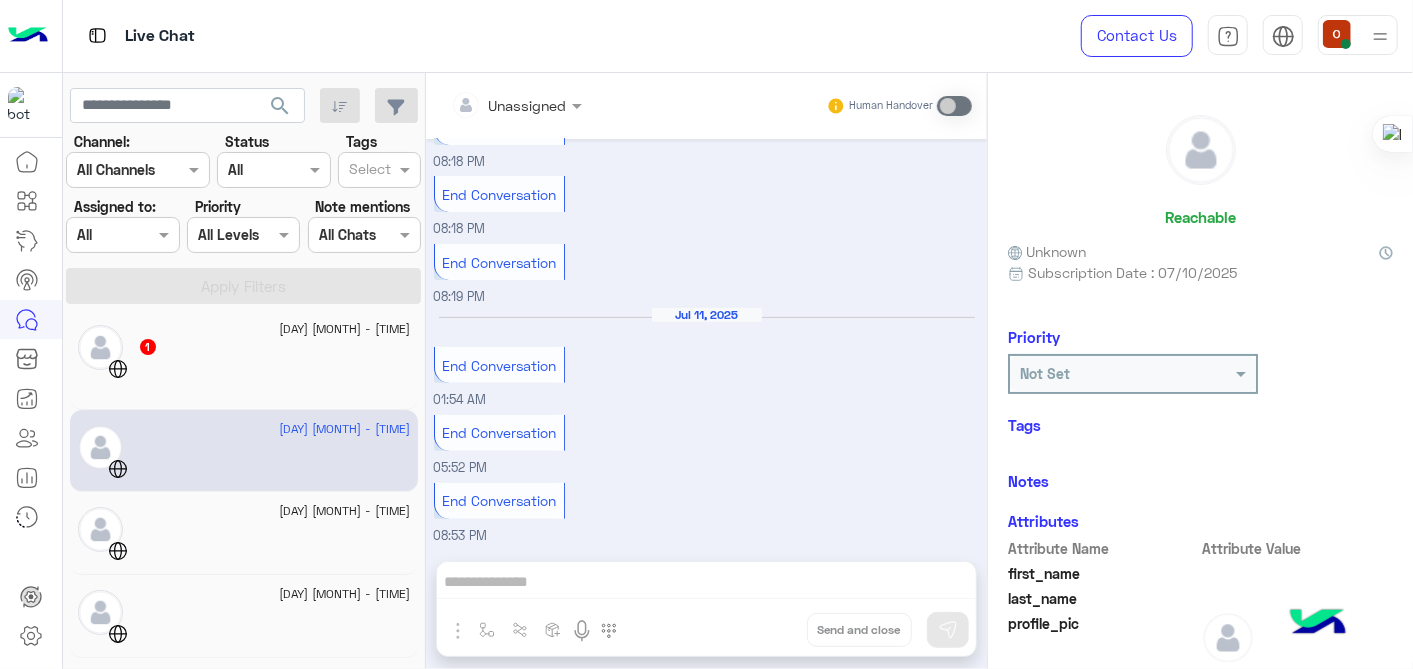 click 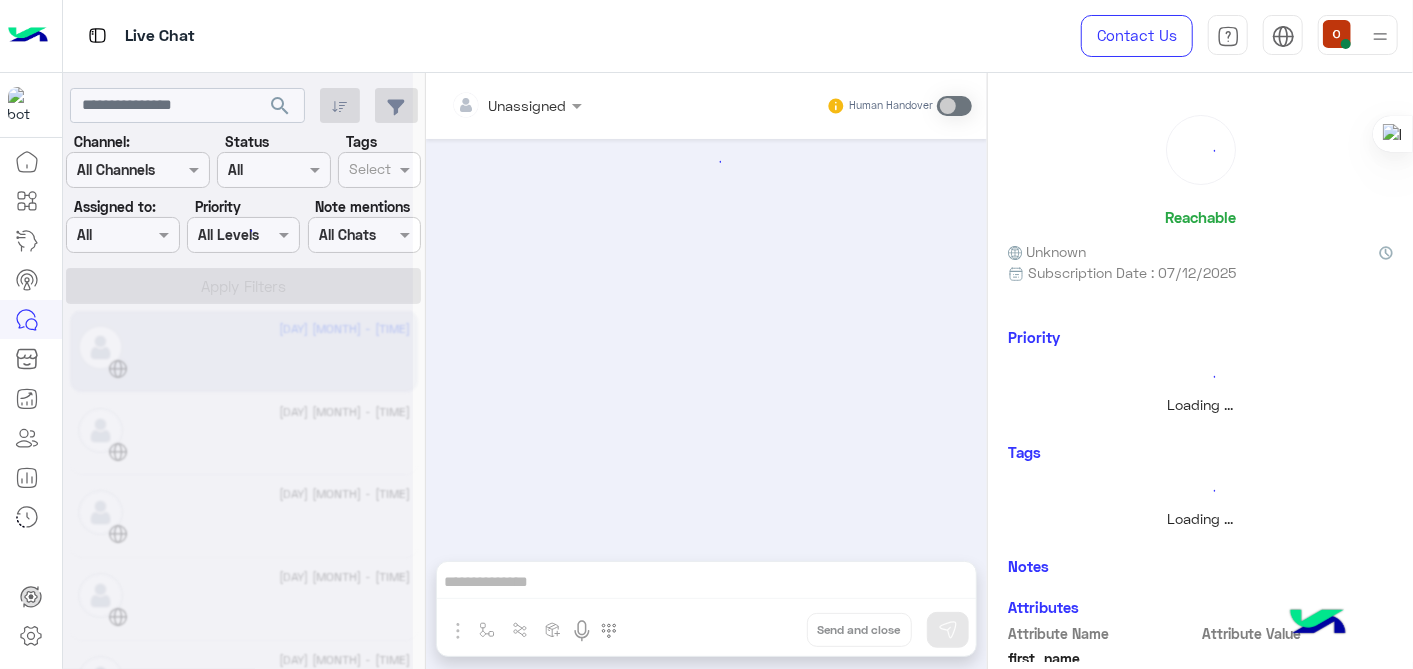 scroll, scrollTop: 0, scrollLeft: 0, axis: both 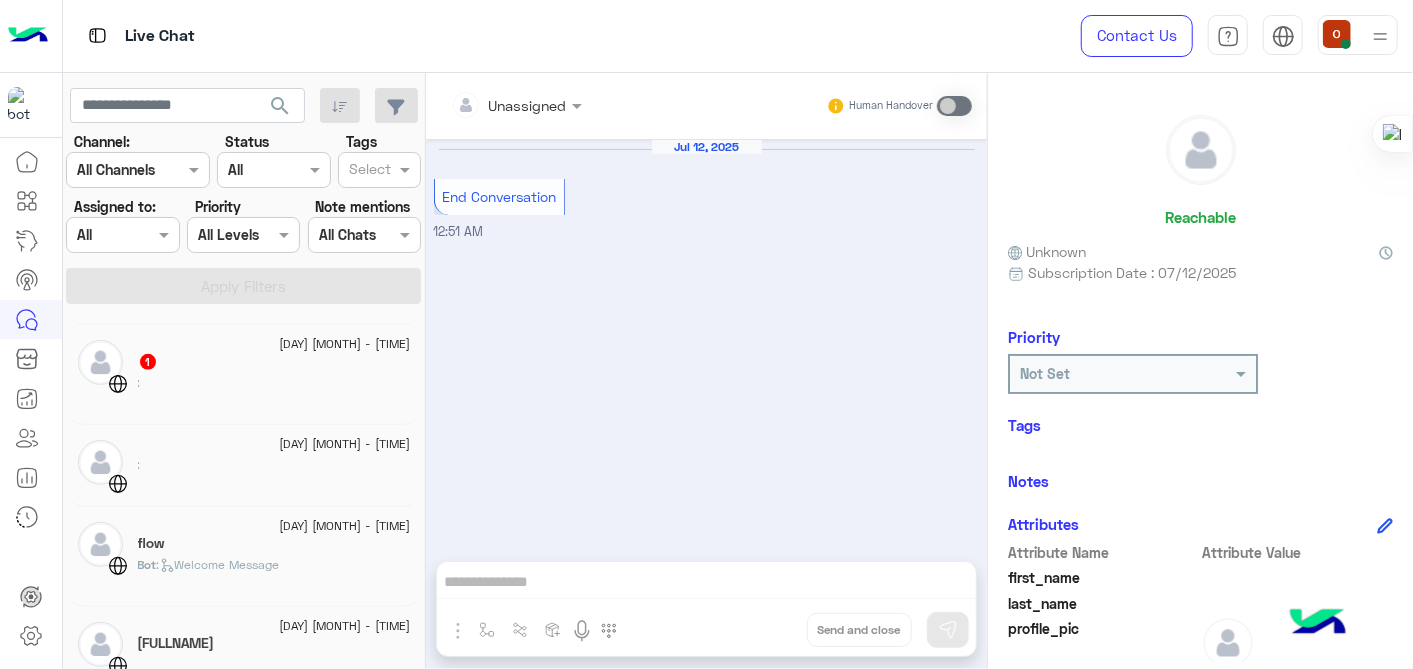 click on ":" 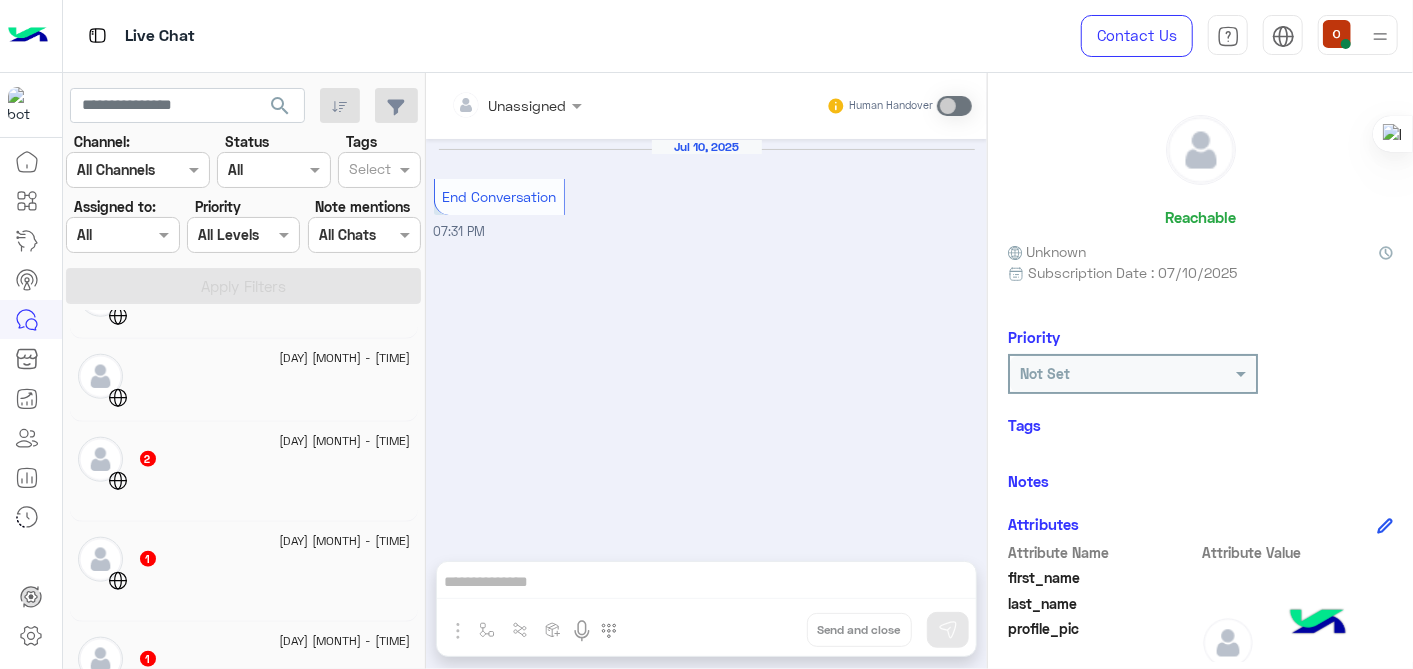 scroll, scrollTop: 1211, scrollLeft: 0, axis: vertical 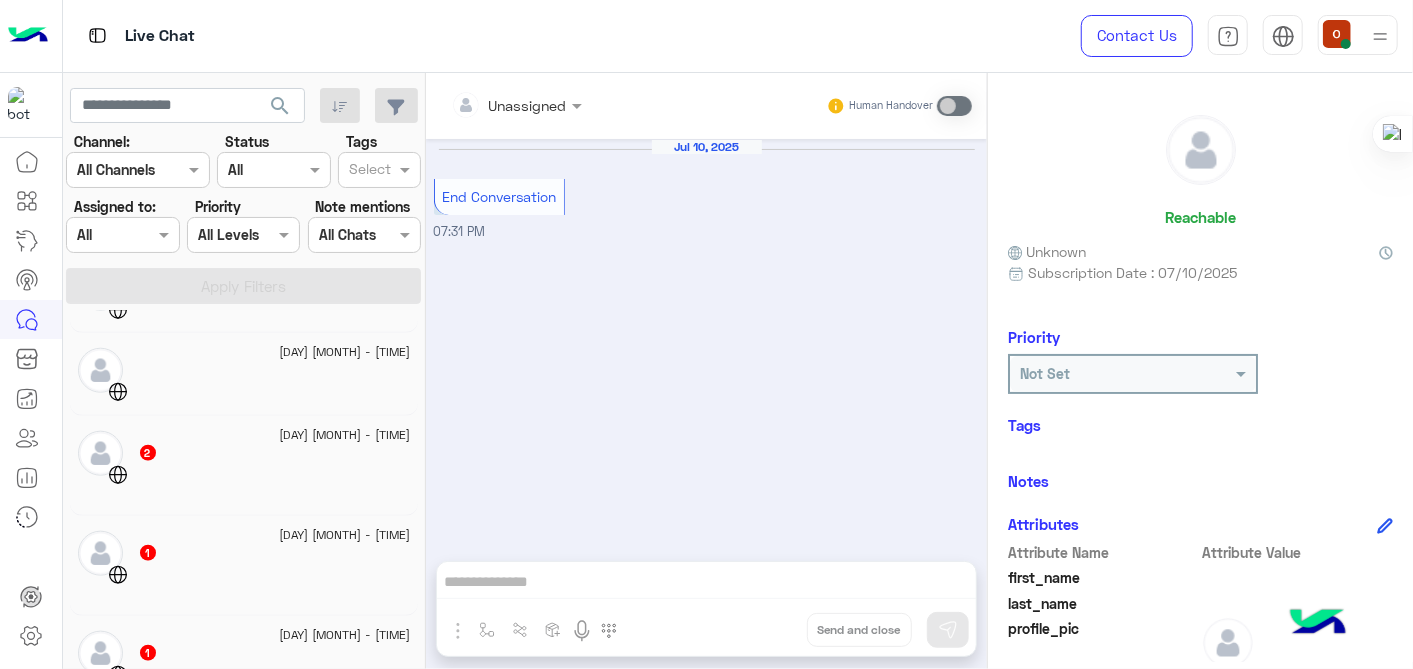 click 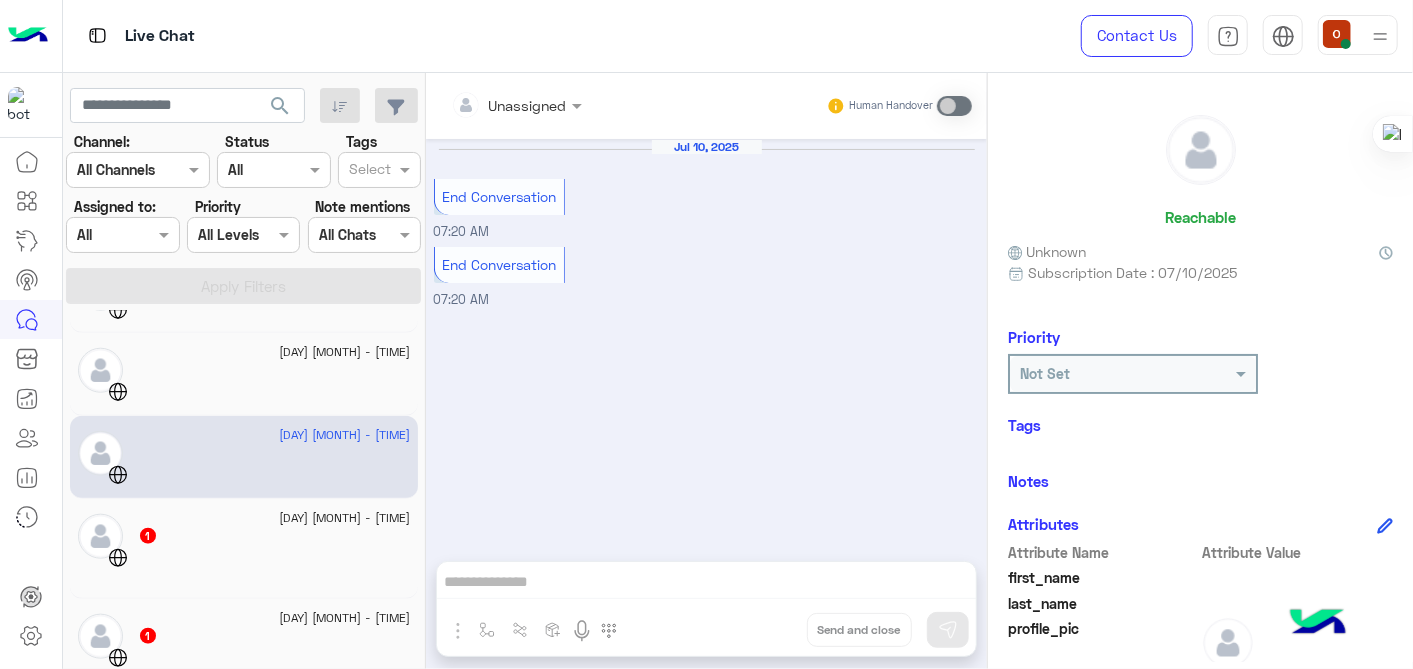 click 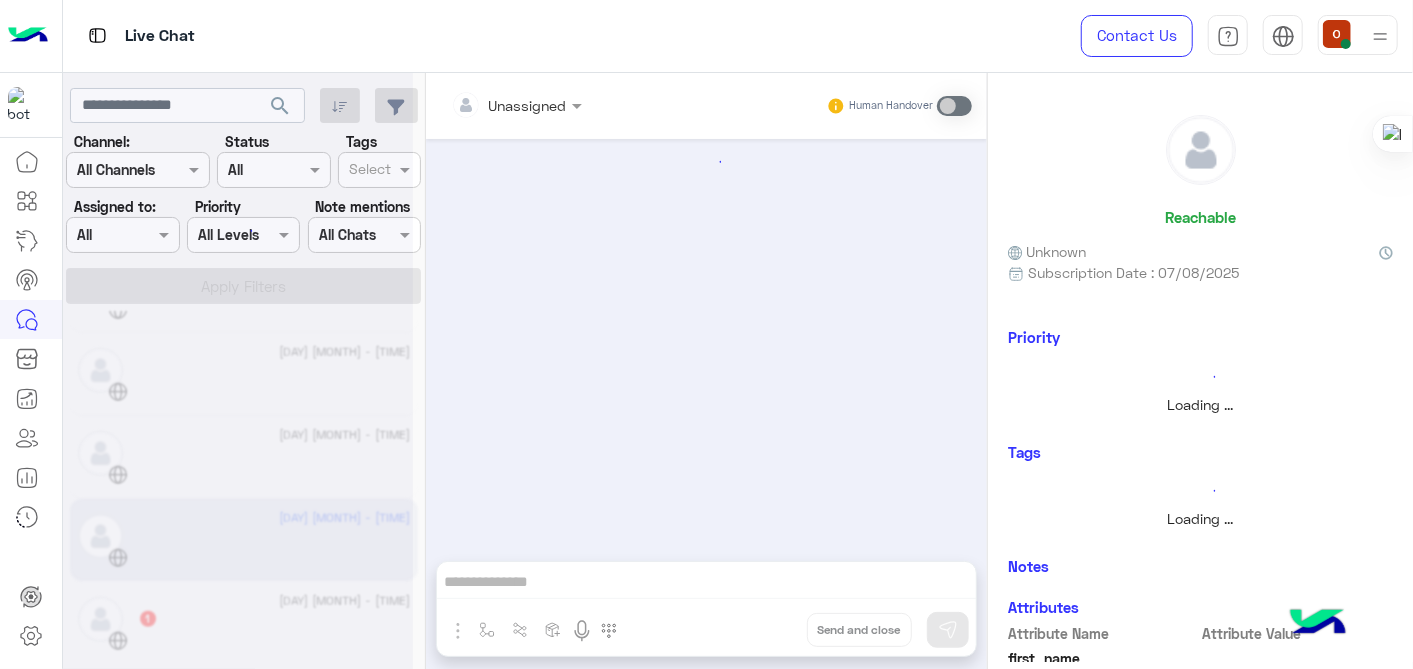 scroll, scrollTop: 220, scrollLeft: 0, axis: vertical 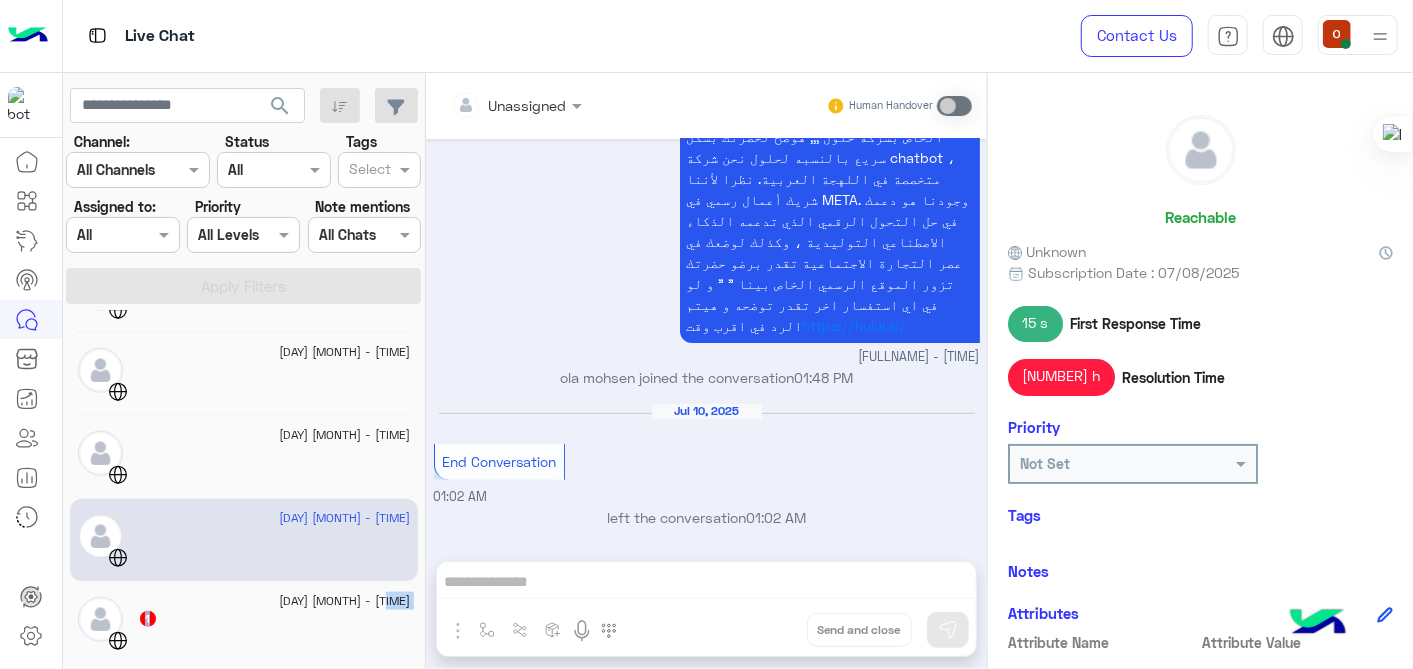 drag, startPoint x: 418, startPoint y: 585, endPoint x: 421, endPoint y: 610, distance: 25.179358 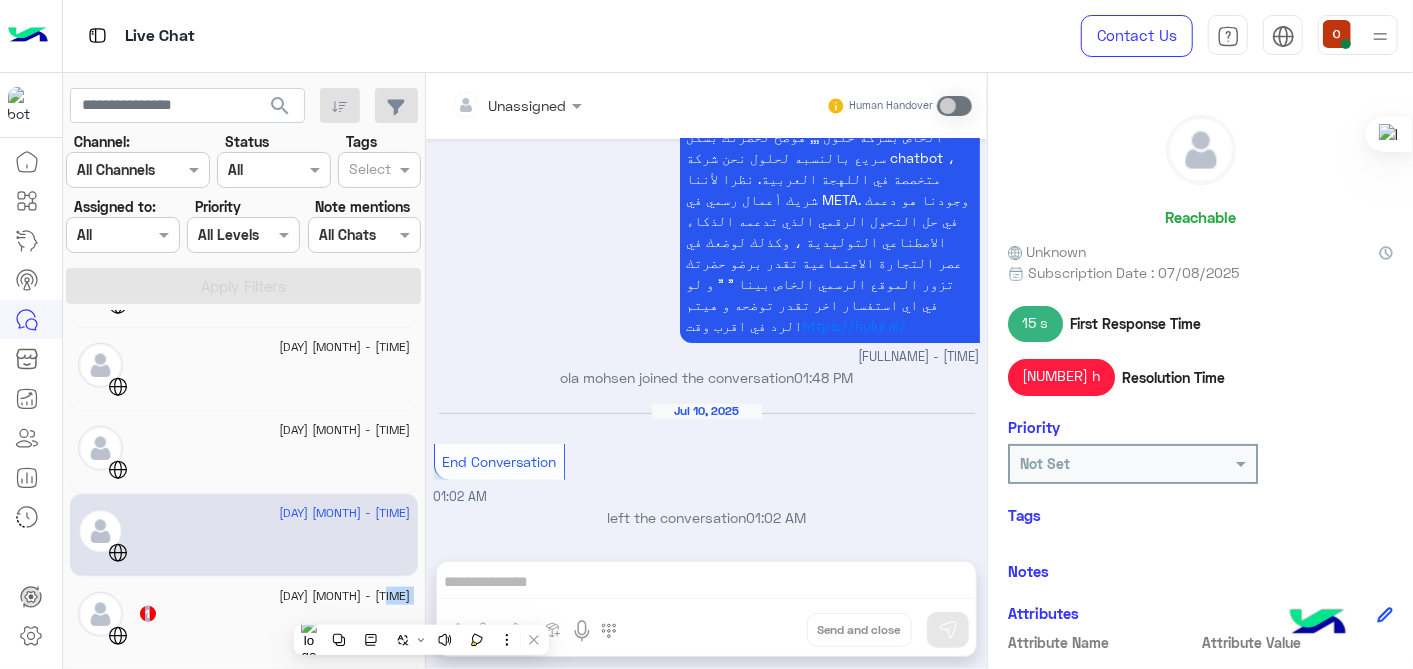 scroll, scrollTop: 1322, scrollLeft: 0, axis: vertical 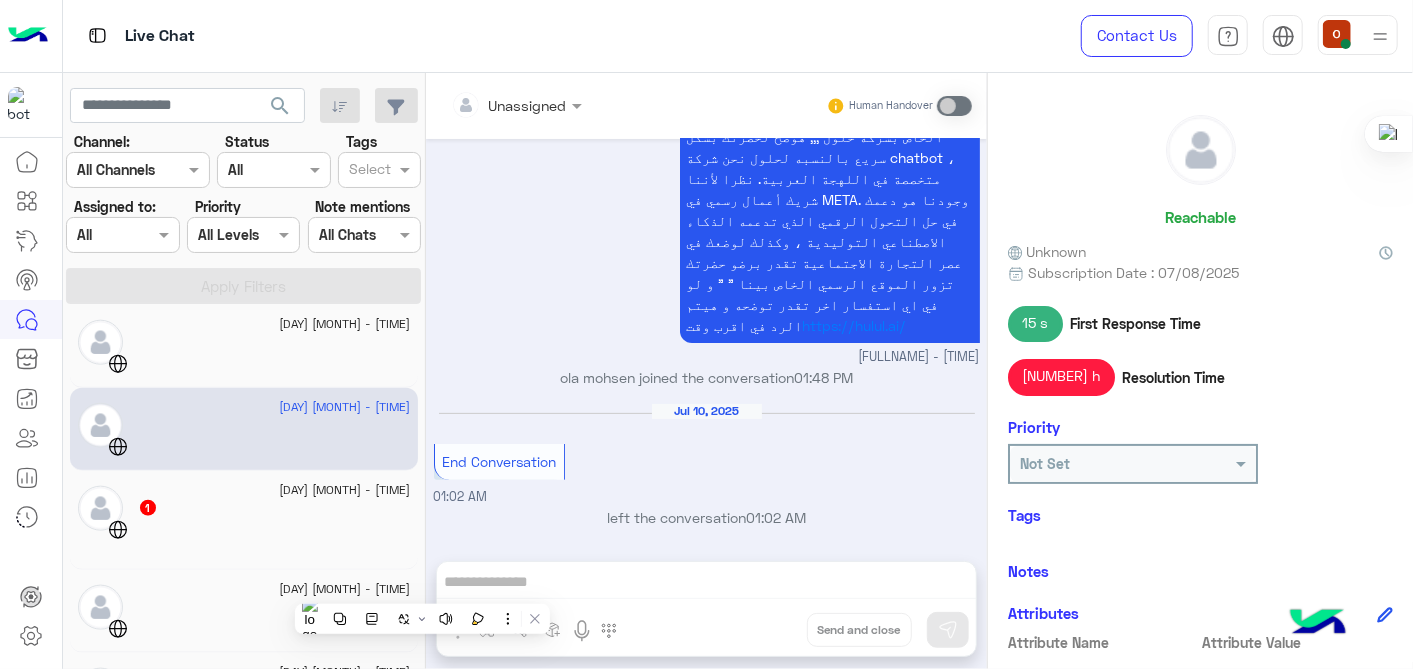 click 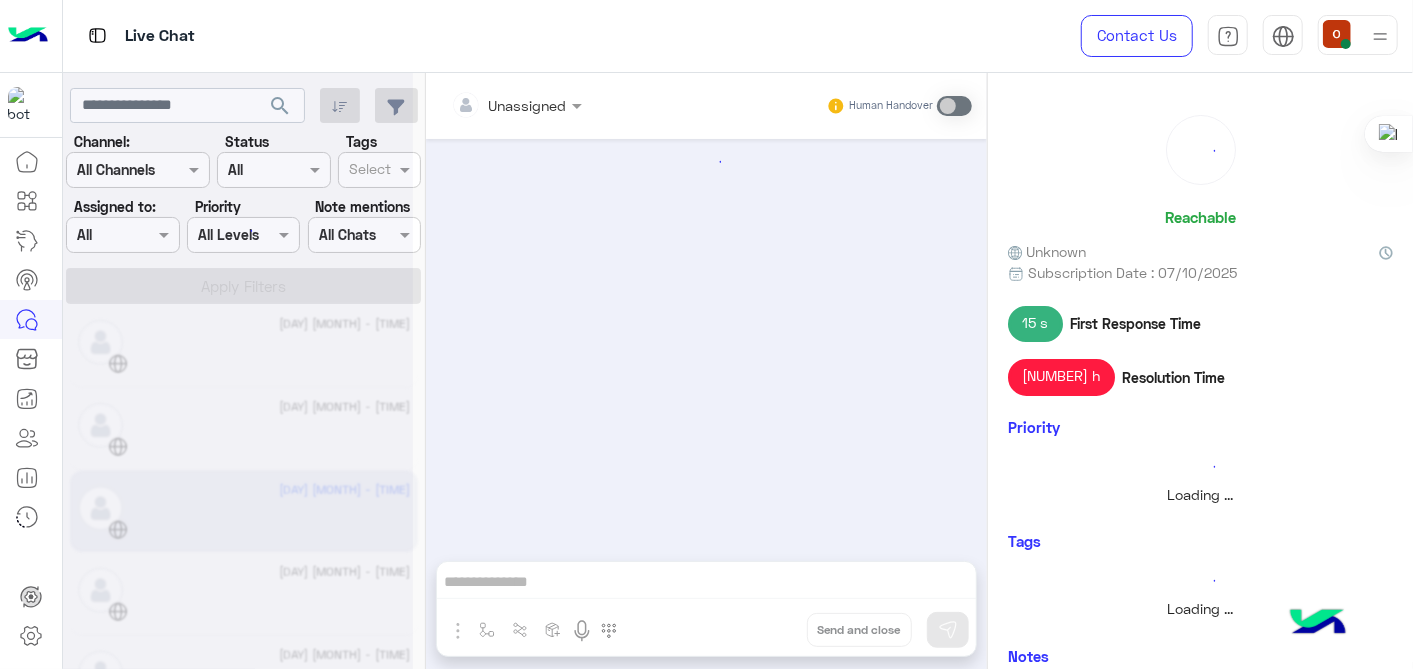 scroll, scrollTop: 0, scrollLeft: 0, axis: both 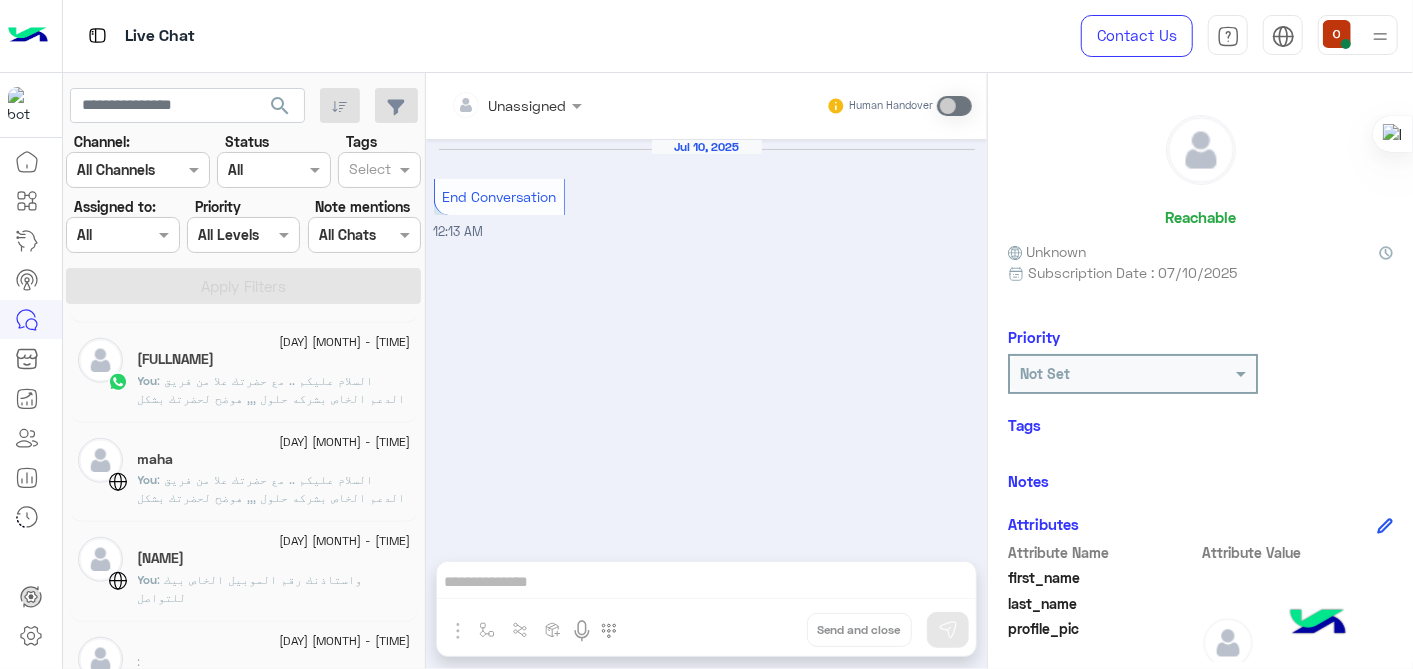 click on "[DAY] [MONTH] - [TIME] [FULLNAME] You : السلام عليكم .. مع حضرتك علا من فريق الدعم الخاص بشركه حلول ,,, هوضح لحضرتك بشكل سريع بالنسبه لحلول نحن شركة chatbot ، متخصصة في اللهجة العربية. نظرا لأننا شريك أعمال رسمي في META. وجودنا هو دعمك في حل التحول الرقمي الذي تدعمه الذكاء الاصطناعي التوليدية ، وكذلك لوضعك في عصر التجارة الاجتماعية تقدر برضو حضرتك تزور الموقع الرسمي الخاص بينا " " و لو في اي استفسار اخر تقدر توضحه و هيتم الرد في اقرب وقت [URL]" 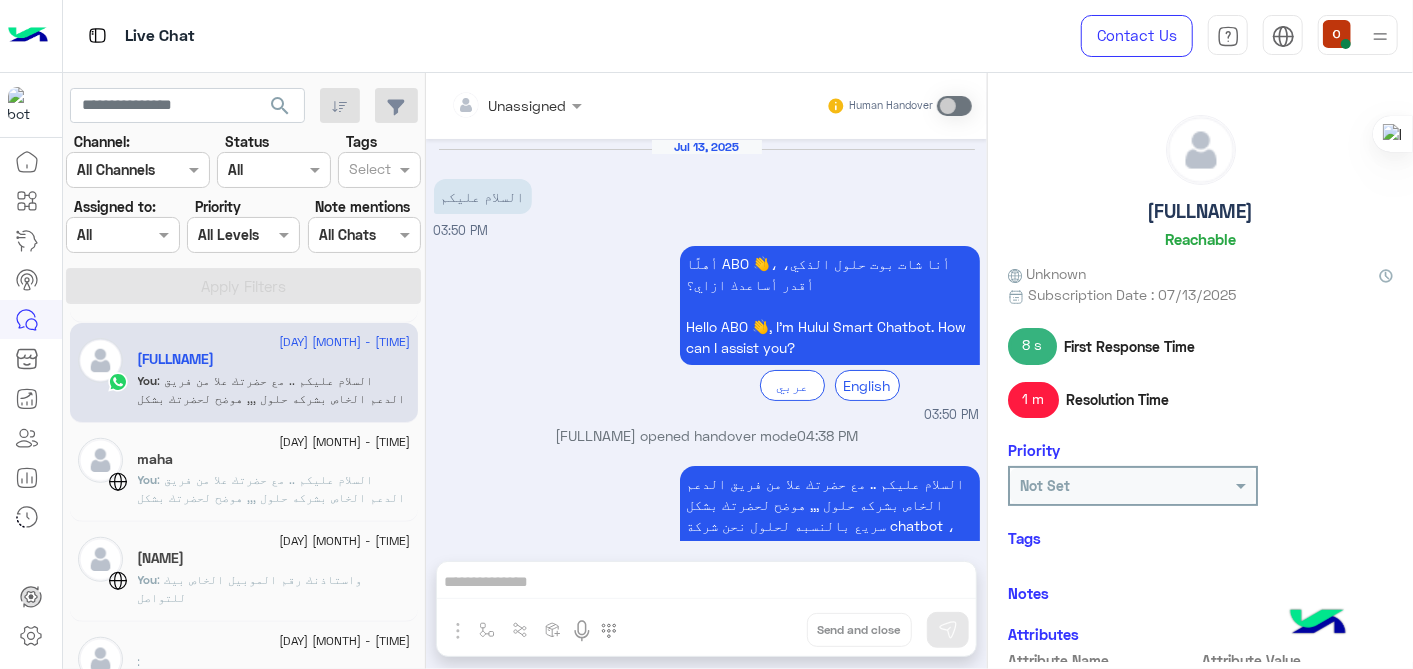 scroll, scrollTop: 300, scrollLeft: 0, axis: vertical 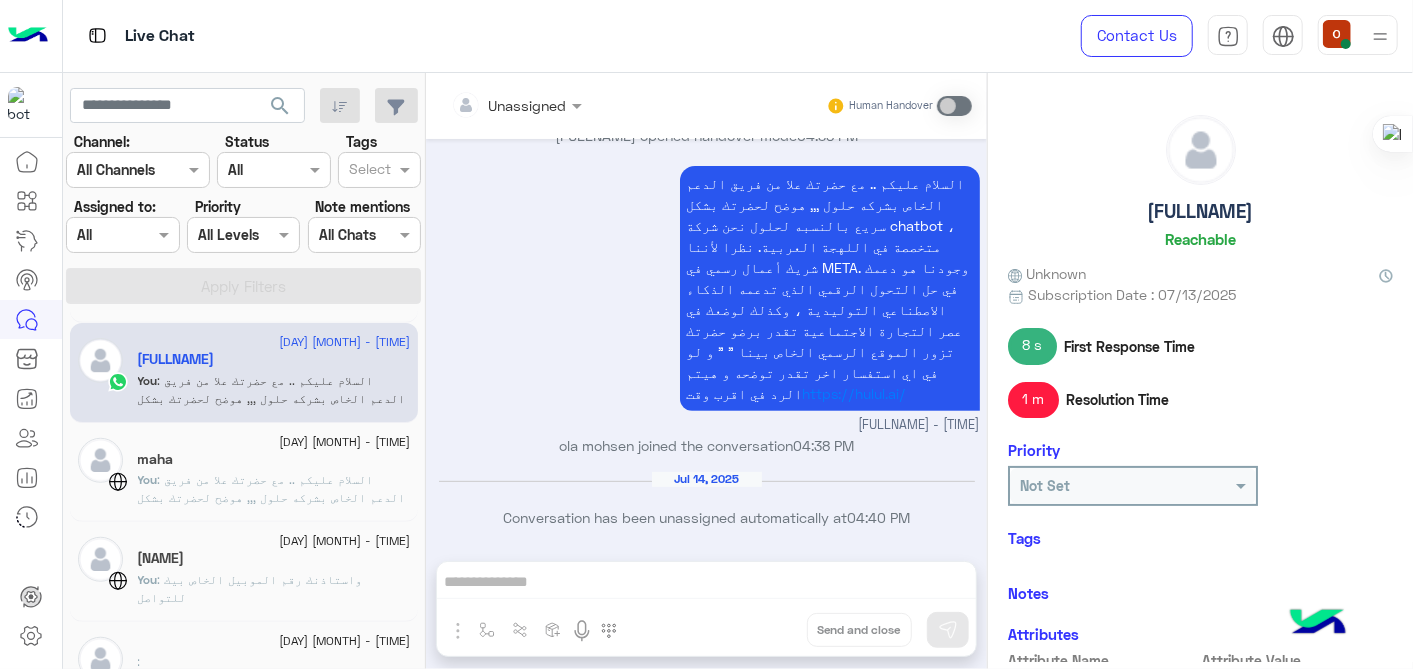click on "You : السلام عليكم .. مع حضرتك علا من فريق الدعم الخاص بشركه حلول ,,, هوضح لحضرتك بشكل سريع بالنسبه لحلول نحن شركة chatbot ، متخصصة في اللهجة العربية. نظرا لأننا شريك أعمال رسمي في META. وجودنا هو دعمك في حل التحول الرقمي الذي تدعمه الذكاء الاصطناعي التوليدية ، وكذلك لوضعك في عصر التجارة الاجتماعية تقدر برضو حضرتك تزور الموقع الرسمي الخاص بينا " " و لو في اي استفسار اخر تقدر توضحه و هيتم الرد في اقرب وقت [URL]" 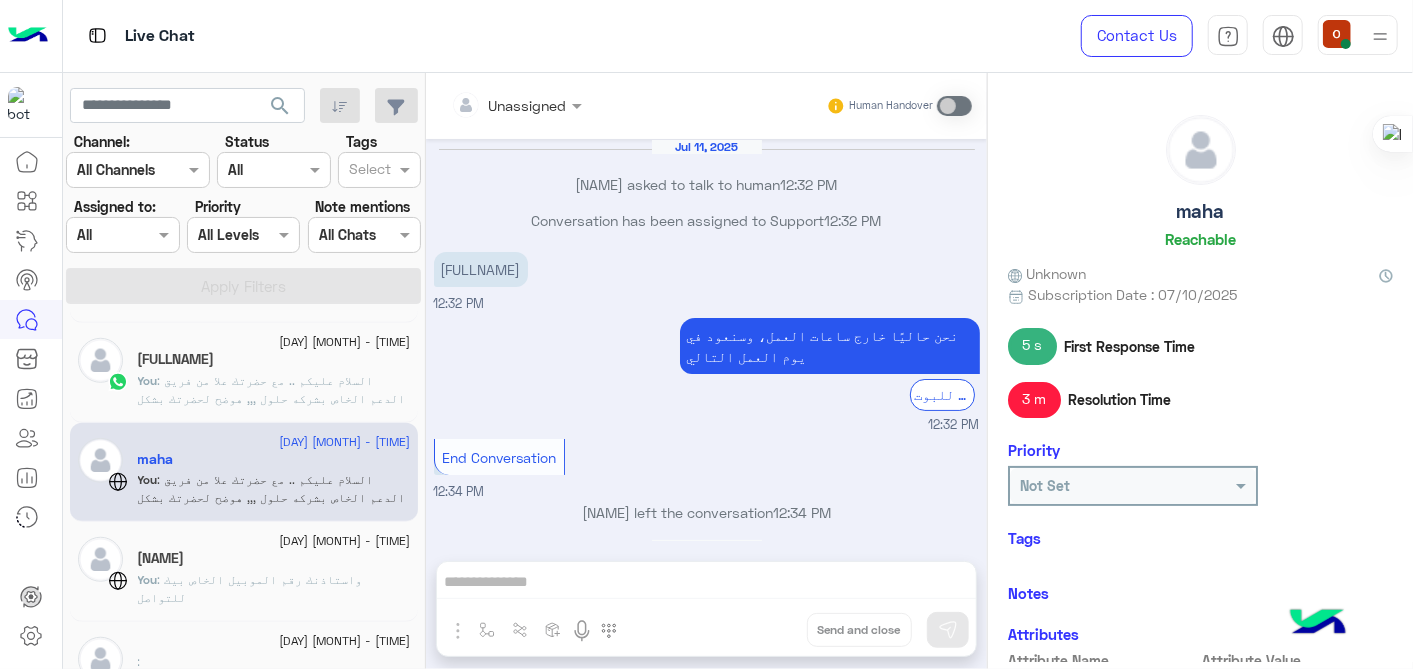 scroll, scrollTop: 448, scrollLeft: 0, axis: vertical 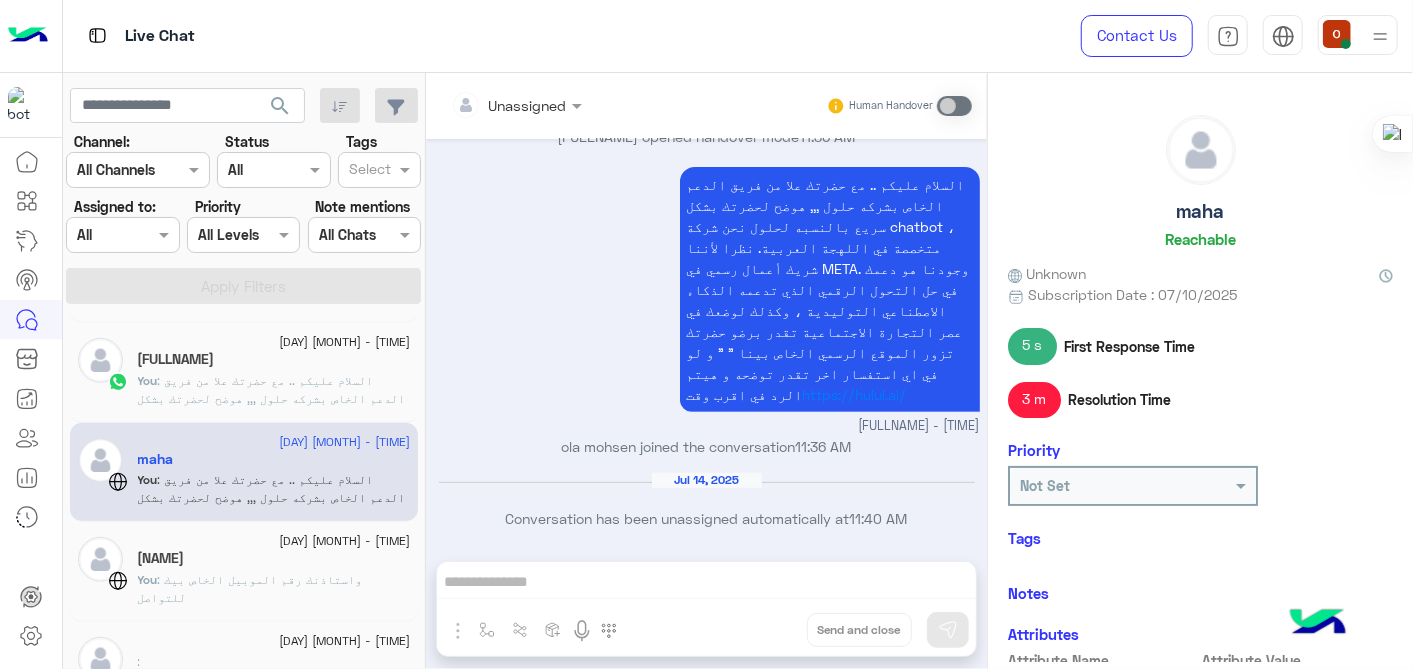 click on ": السلام عليكم .. مع حضرتك علا من فريق الدعم الخاص بشركه حلول ,,, هوضح لحضرتك بشكل سريع بالنسبه لحلول نحن شركة chatbot ، متخصصة في اللهجة العربية. نظرا لأننا شريك أعمال رسمي في META. وجودنا هو دعمك في حل التحول الرقمي الذي تدعمه الذكاء الاصطناعي التوليدية ، وكذلك لوضعك في عصر التجارة الاجتماعية تقدر برضو حضرتك تزور الموقع الرسمي الخاص بينا " " و لو في اي استفسار اخر تقدر توضحه و هيتم الرد في اقرب وقت https://hulul.ai/" 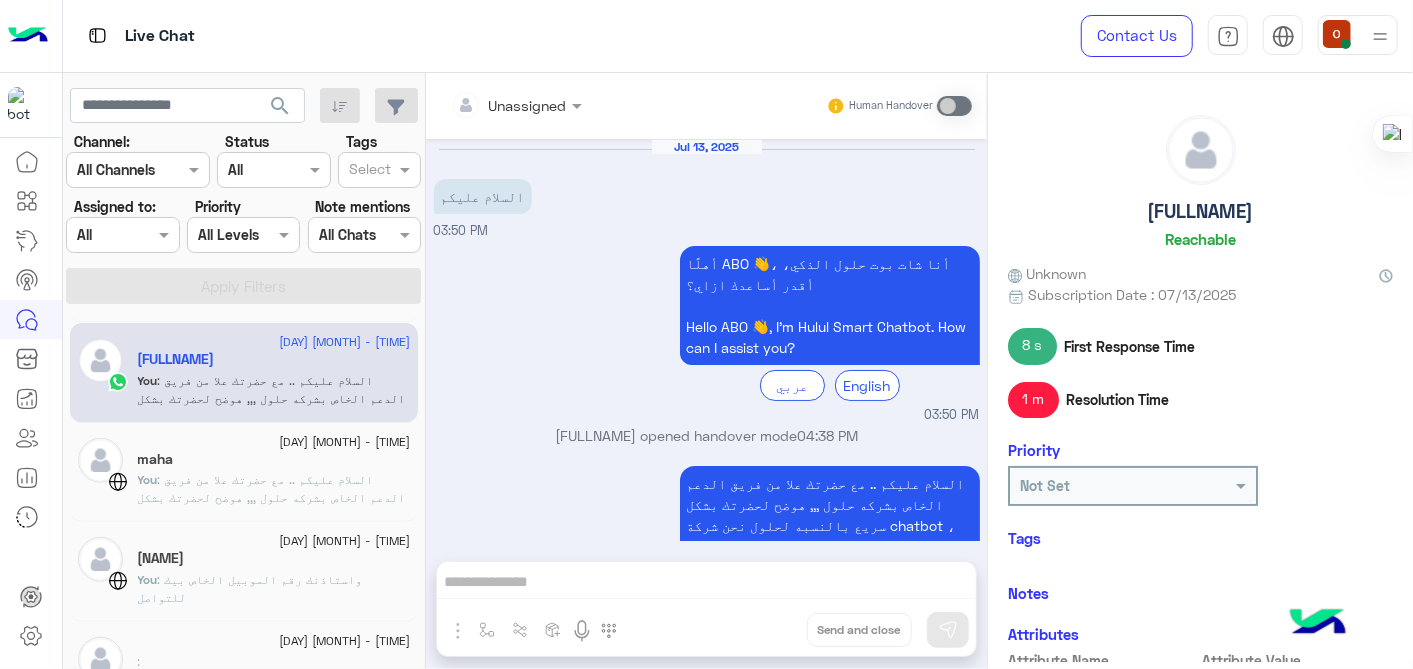 scroll, scrollTop: 300, scrollLeft: 0, axis: vertical 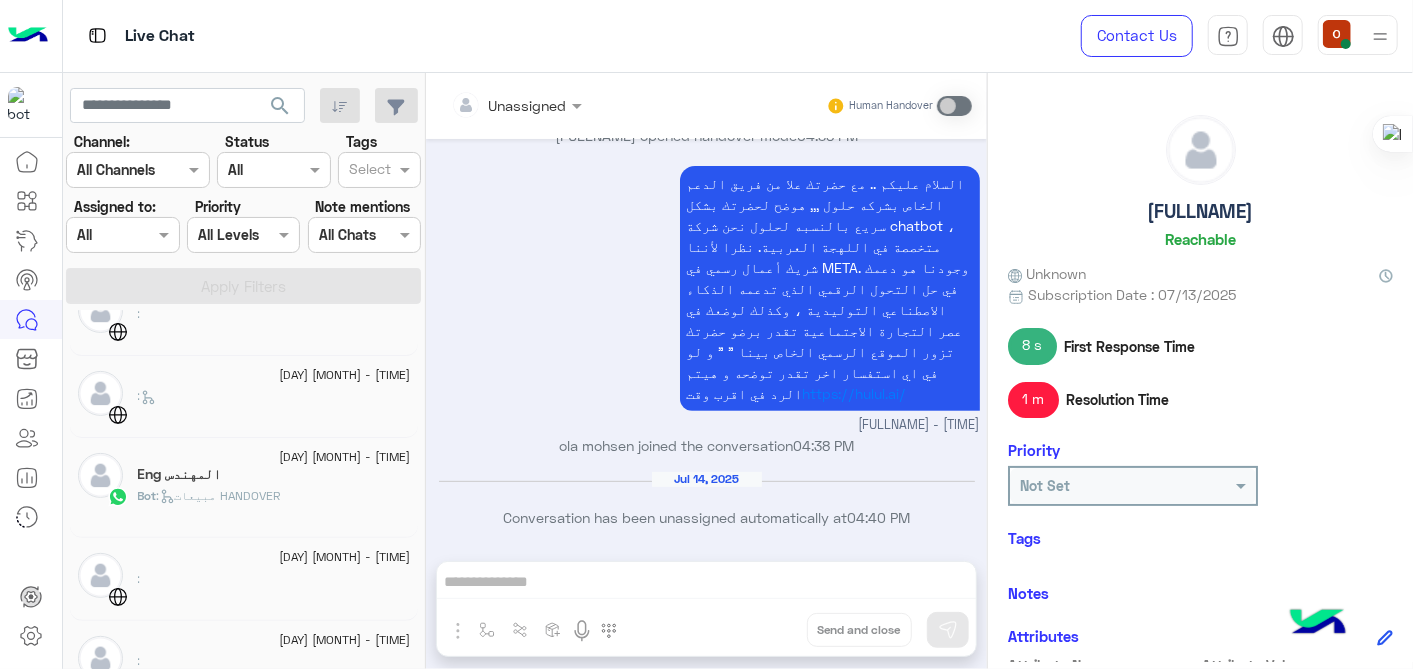 click on ":   مبيعات HANDOVER" 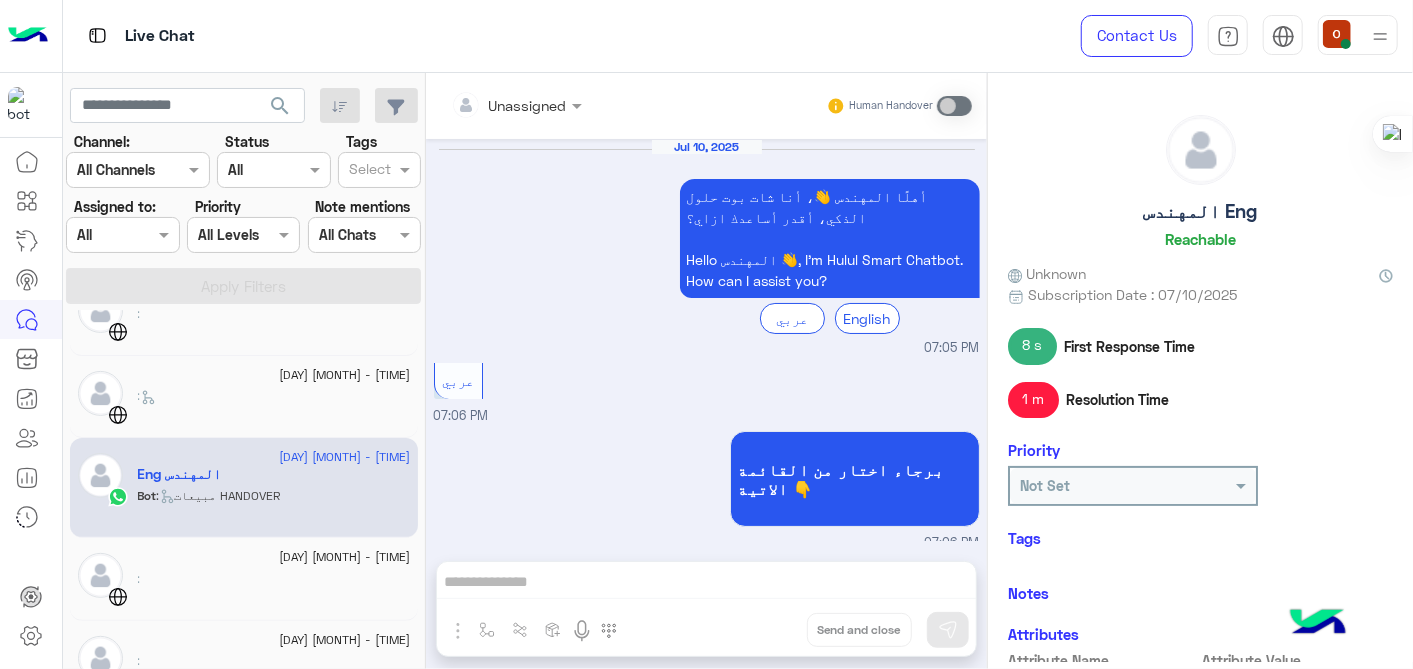 scroll, scrollTop: 625, scrollLeft: 0, axis: vertical 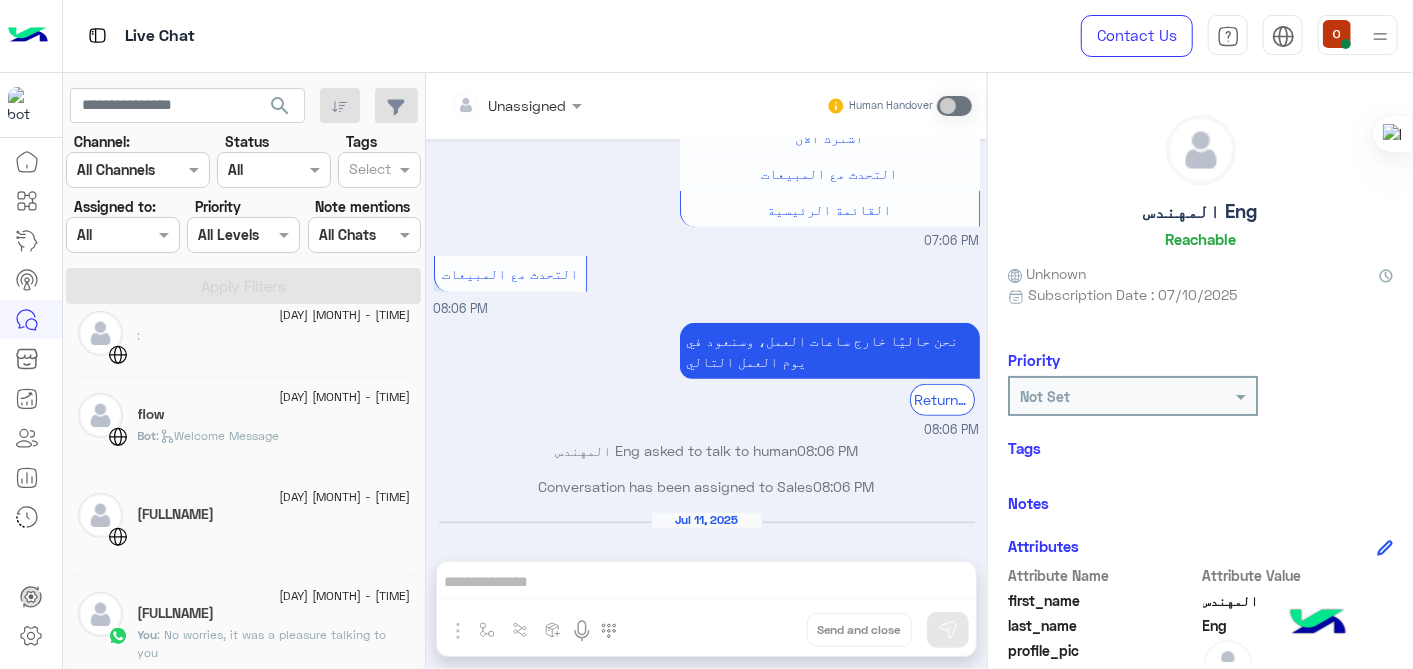 click 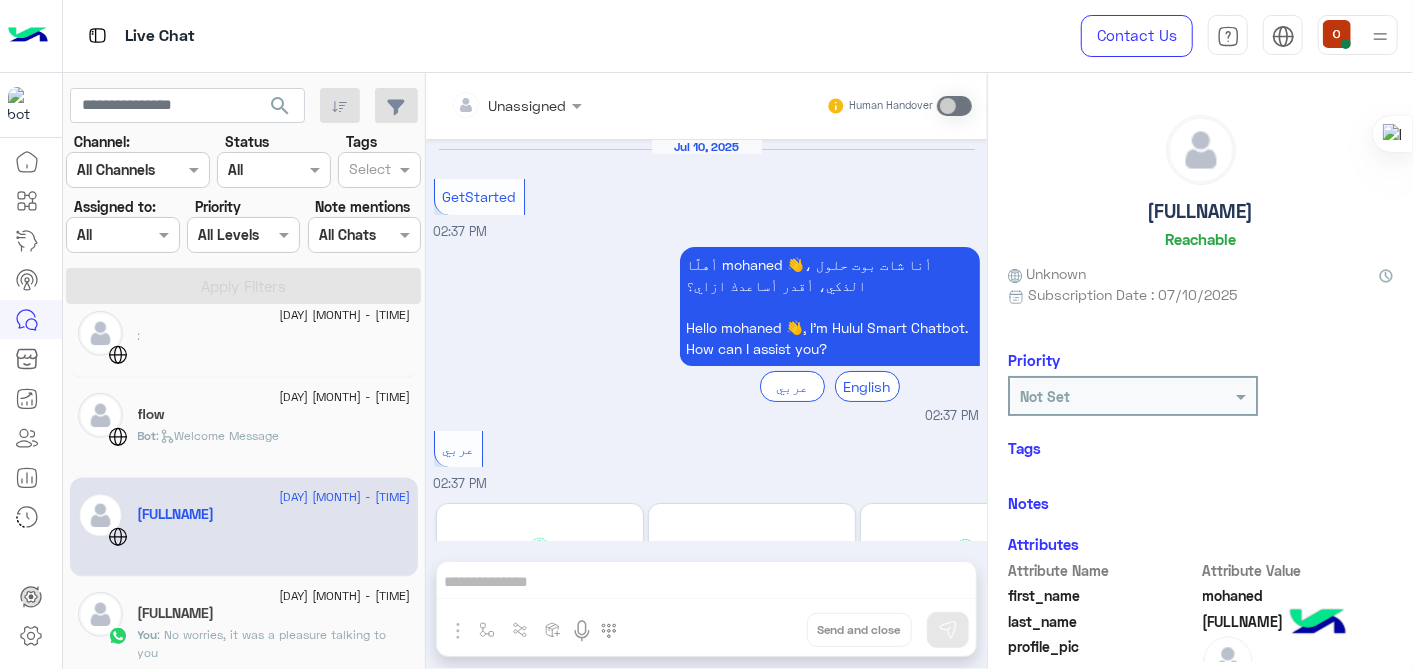 scroll, scrollTop: 777, scrollLeft: 0, axis: vertical 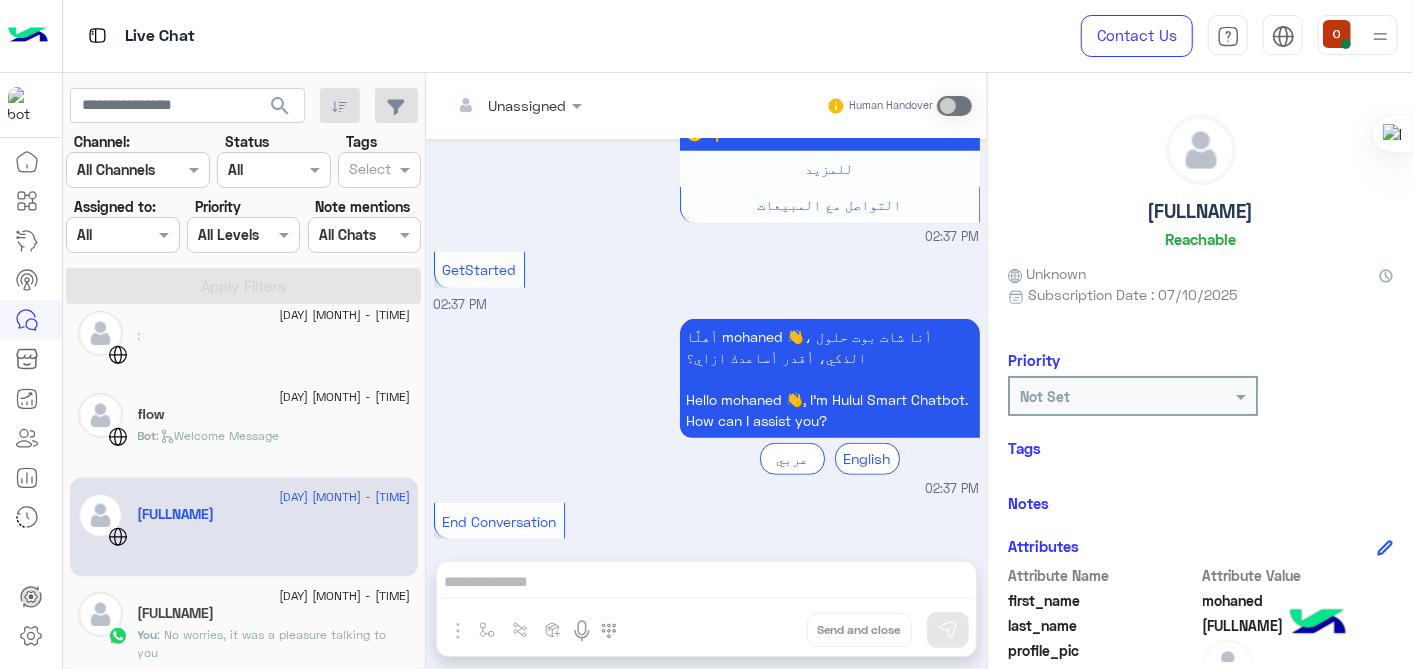 click on "[FULLNAME]" 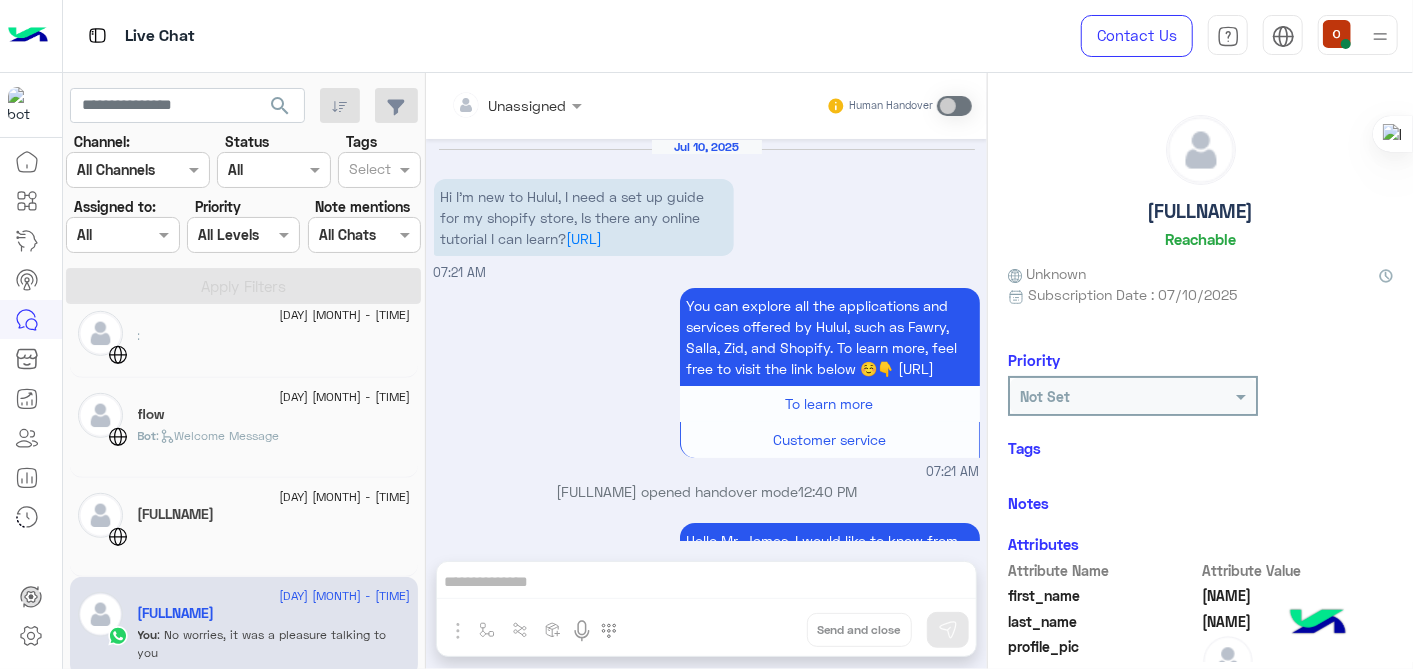 scroll, scrollTop: 607, scrollLeft: 0, axis: vertical 